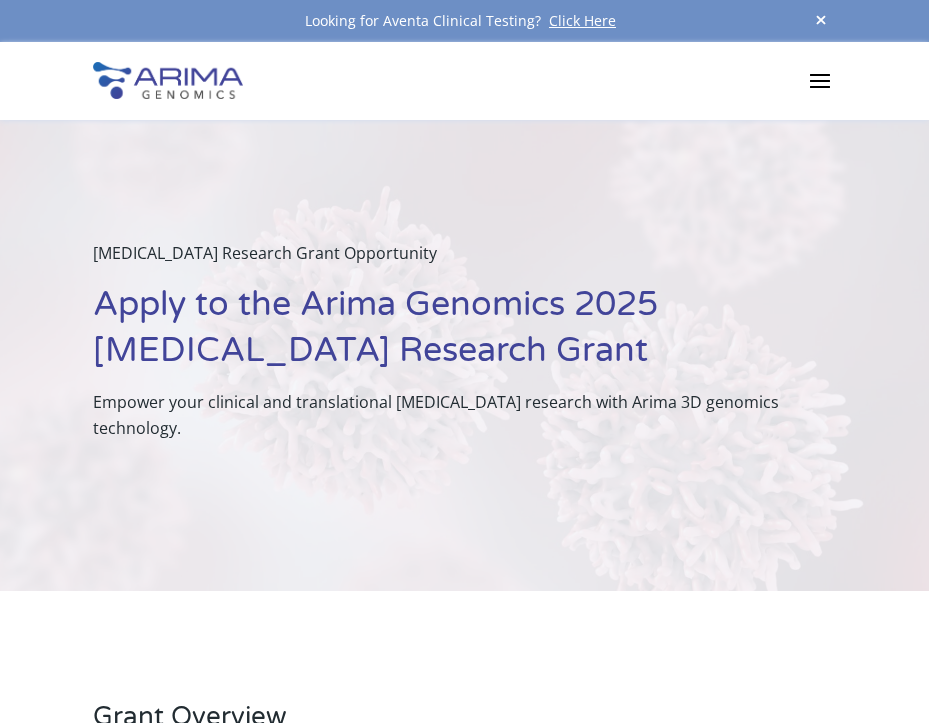 scroll, scrollTop: 0, scrollLeft: 0, axis: both 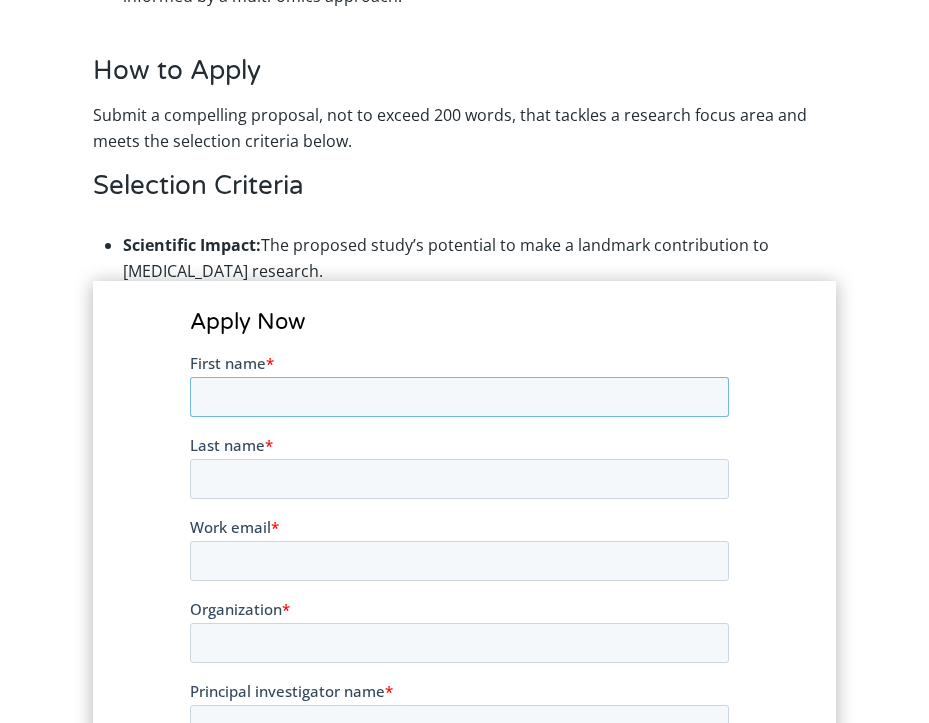 click on "First name *" at bounding box center (458, 396) 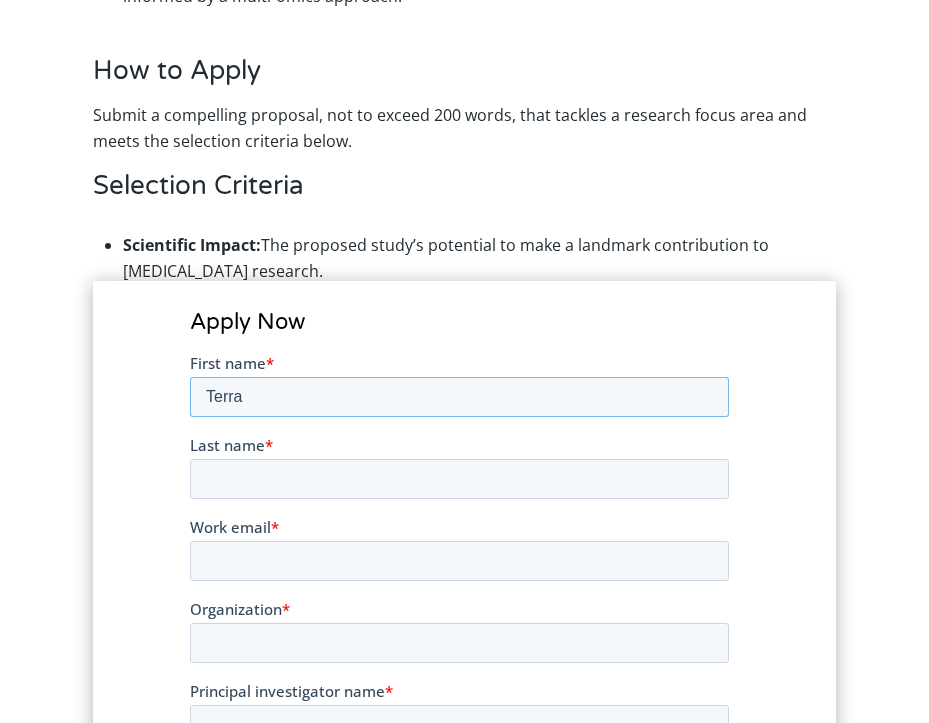 type on "Terra" 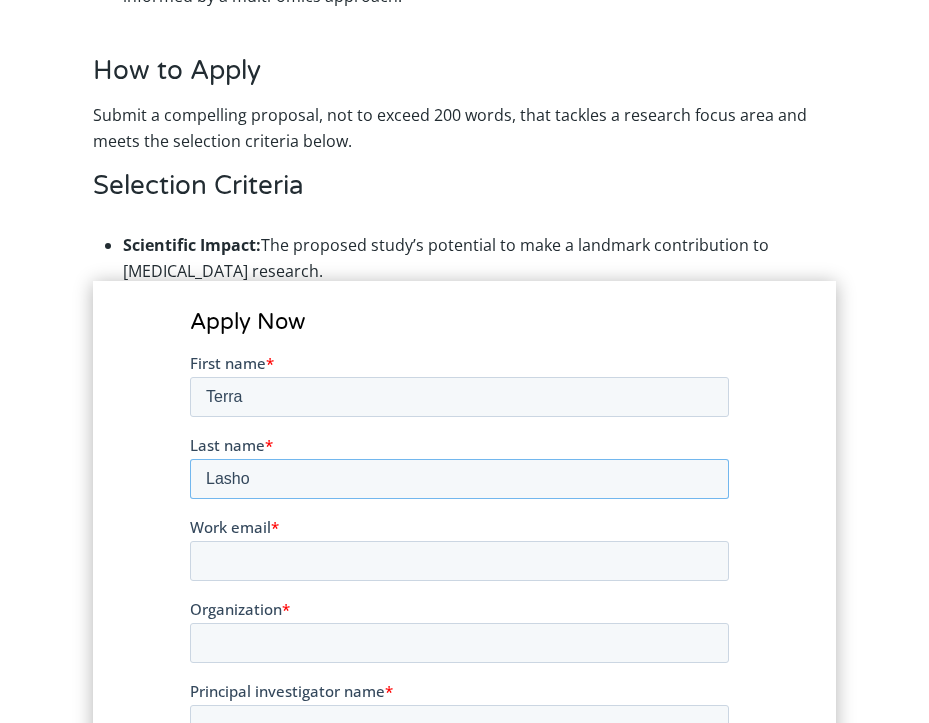 type on "Lasho" 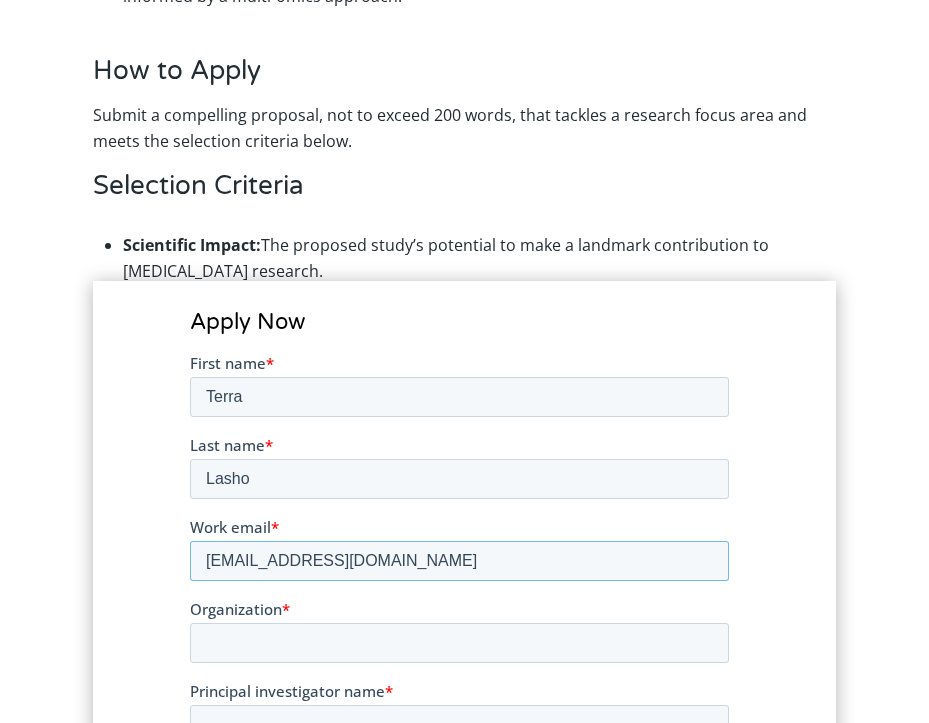 type on "[EMAIL_ADDRESS][DOMAIN_NAME]" 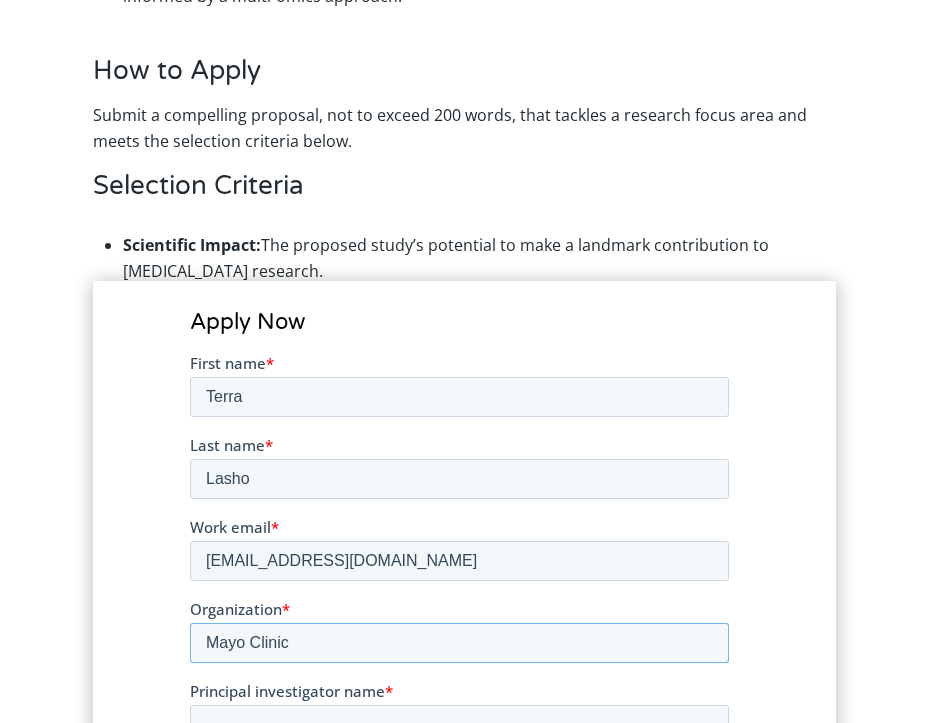 type on "Mayo Clinic" 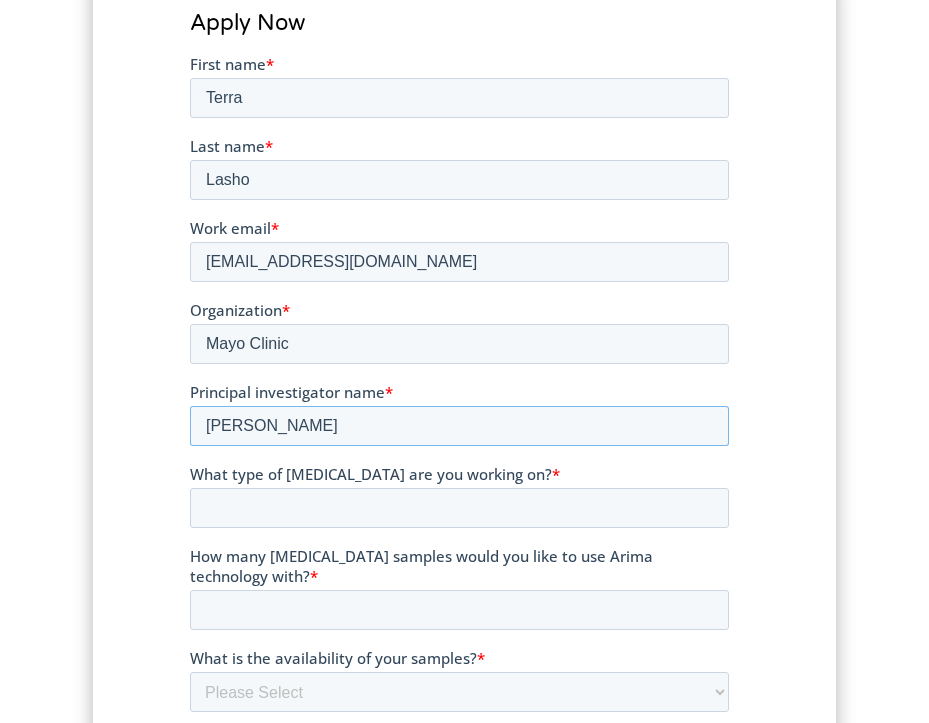 scroll, scrollTop: 1740, scrollLeft: 0, axis: vertical 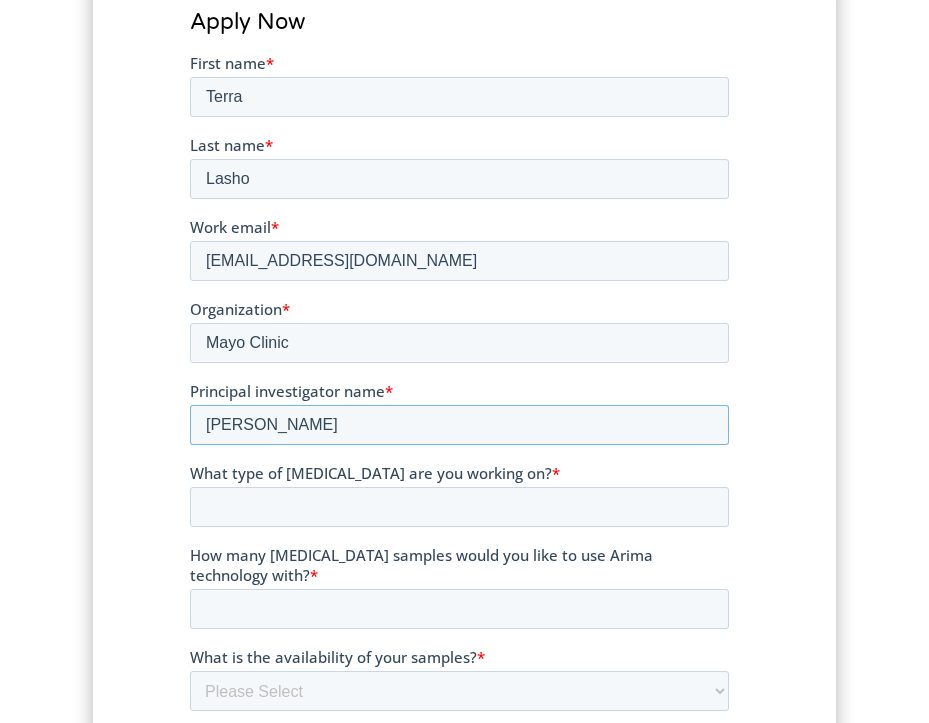 type on "[PERSON_NAME]" 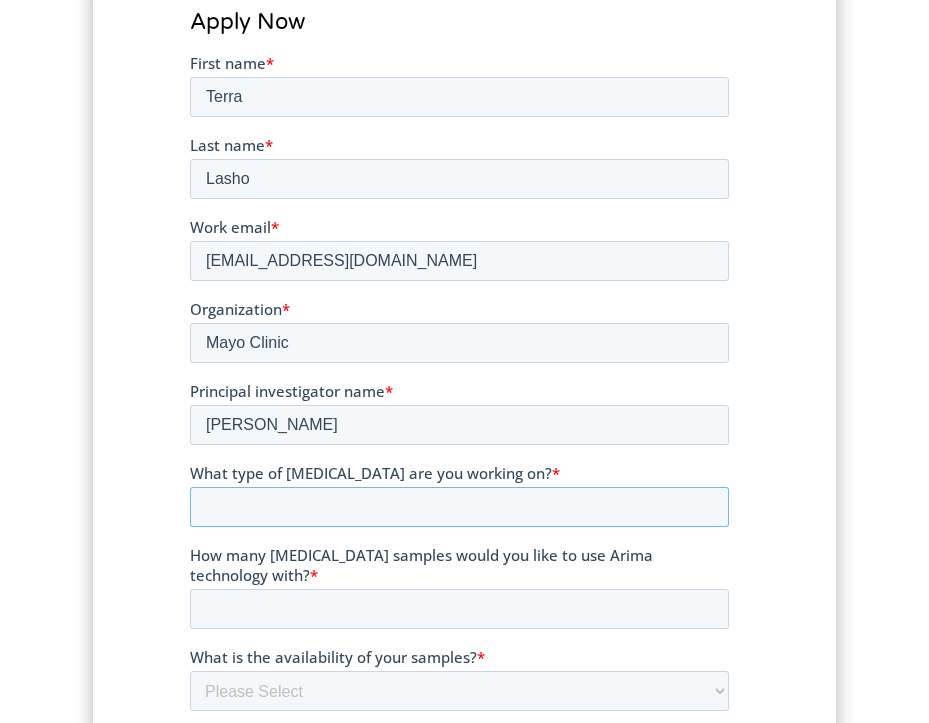 click on "What type of [MEDICAL_DATA] are you working on?  *" at bounding box center [458, 506] 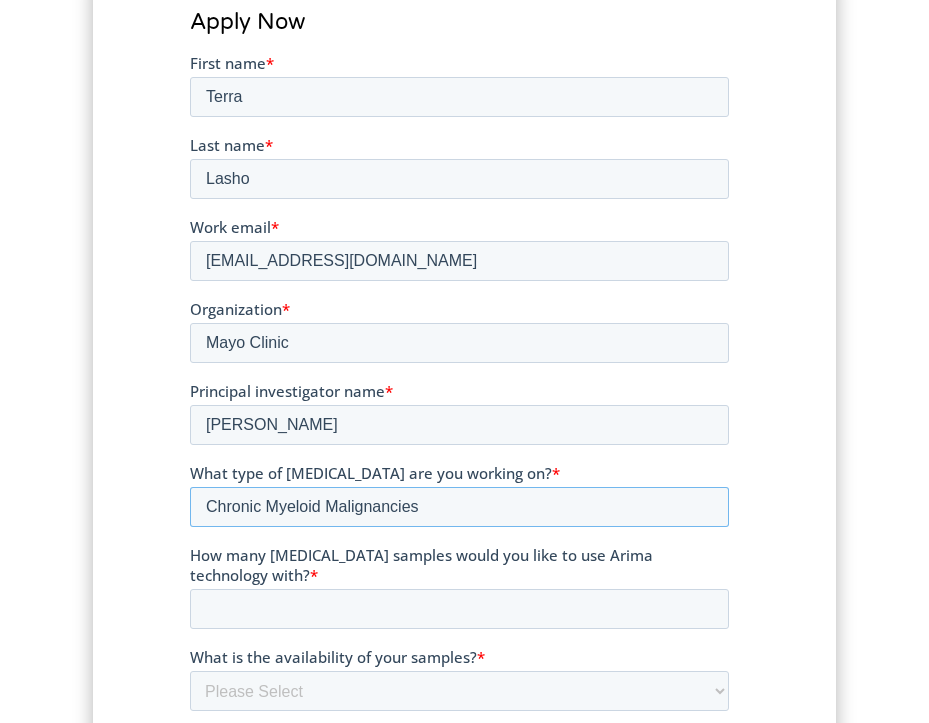 type on "Chronic Myeloid Malignancies" 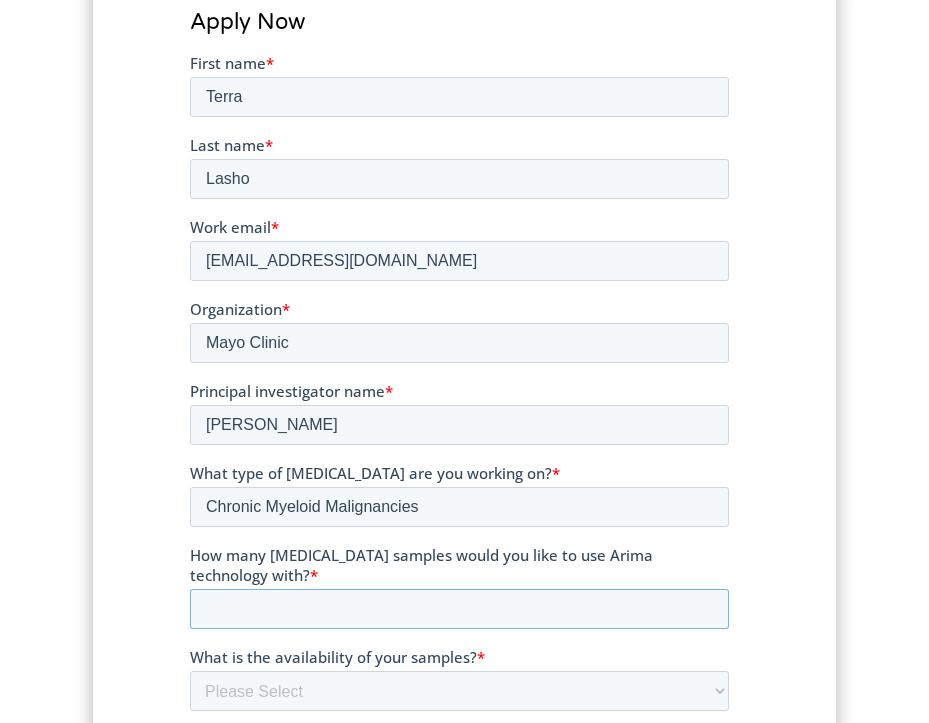 click on "How many [MEDICAL_DATA] samples would you like to use Arima technology with? *" at bounding box center [458, 608] 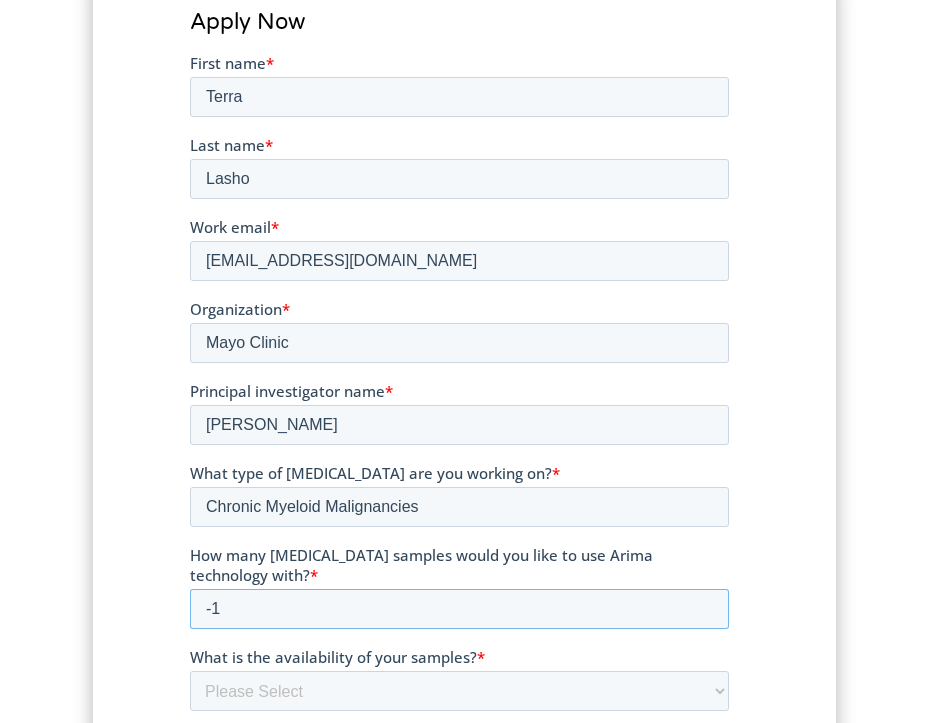 click on "-1" at bounding box center [458, 608] 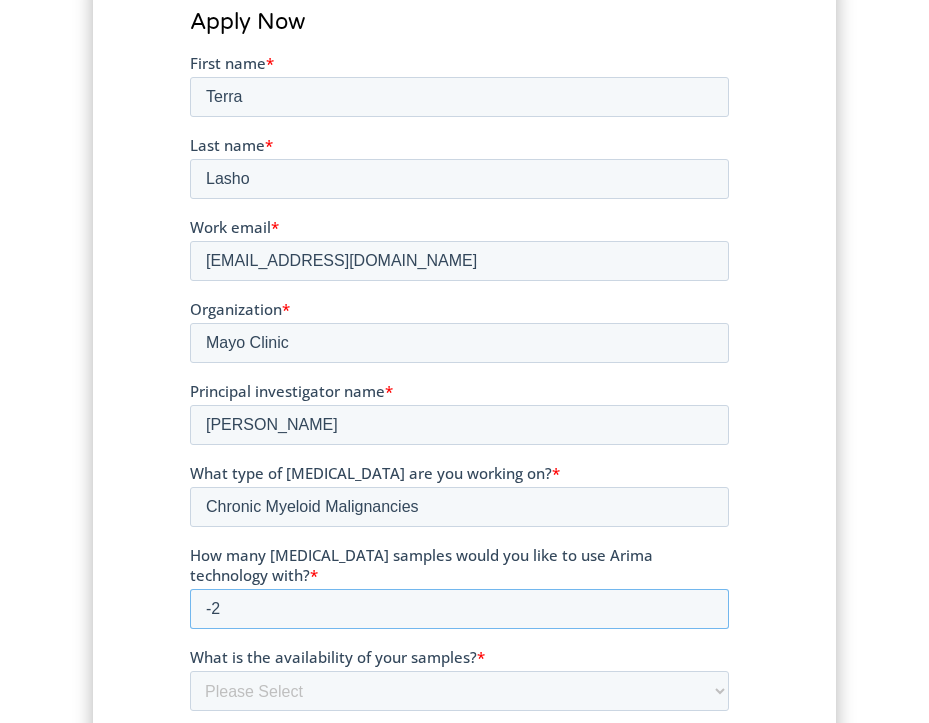 click on "-2" at bounding box center (458, 608) 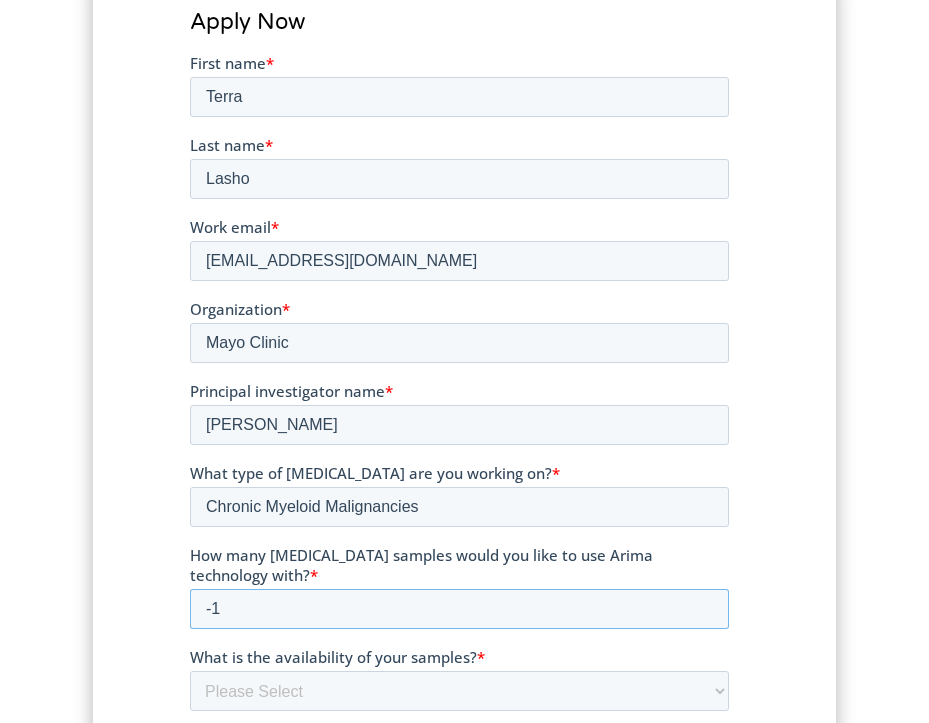 click on "-1" at bounding box center [458, 608] 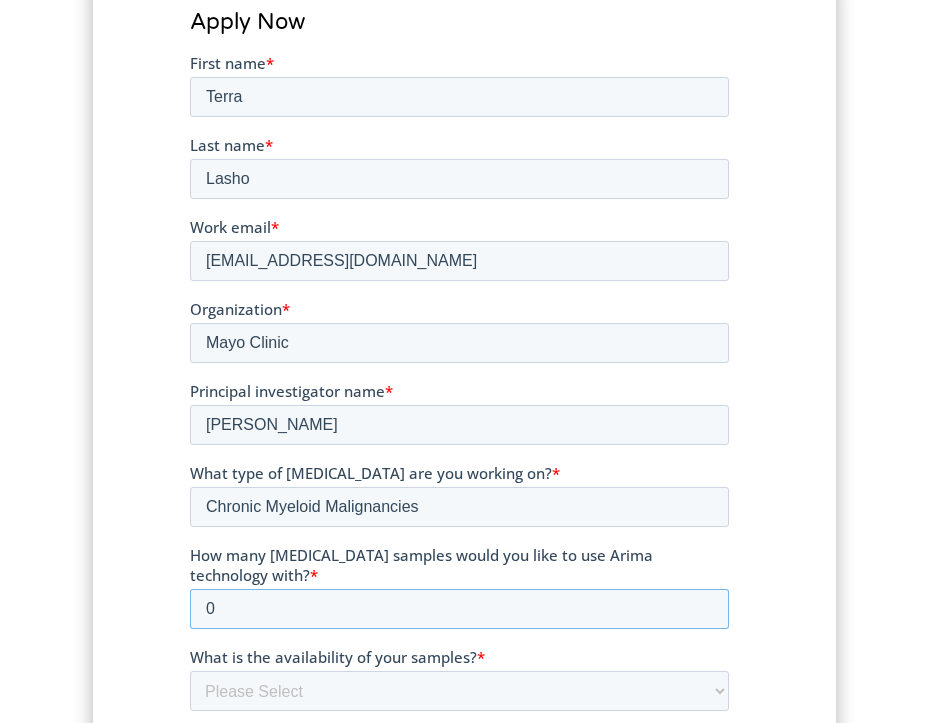 click on "0" at bounding box center [458, 608] 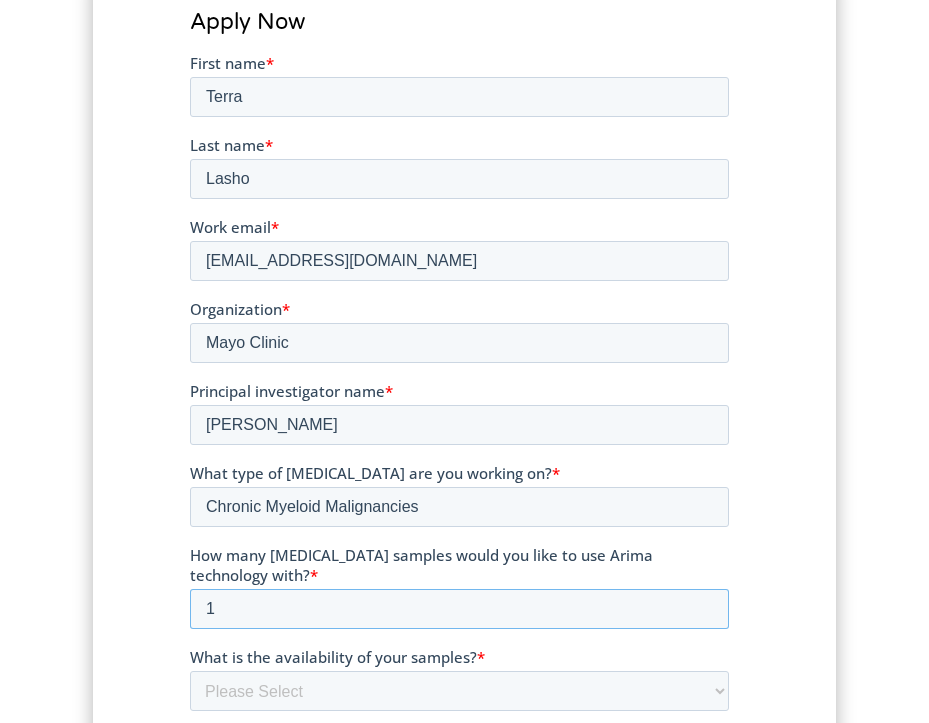 click on "1" at bounding box center (458, 608) 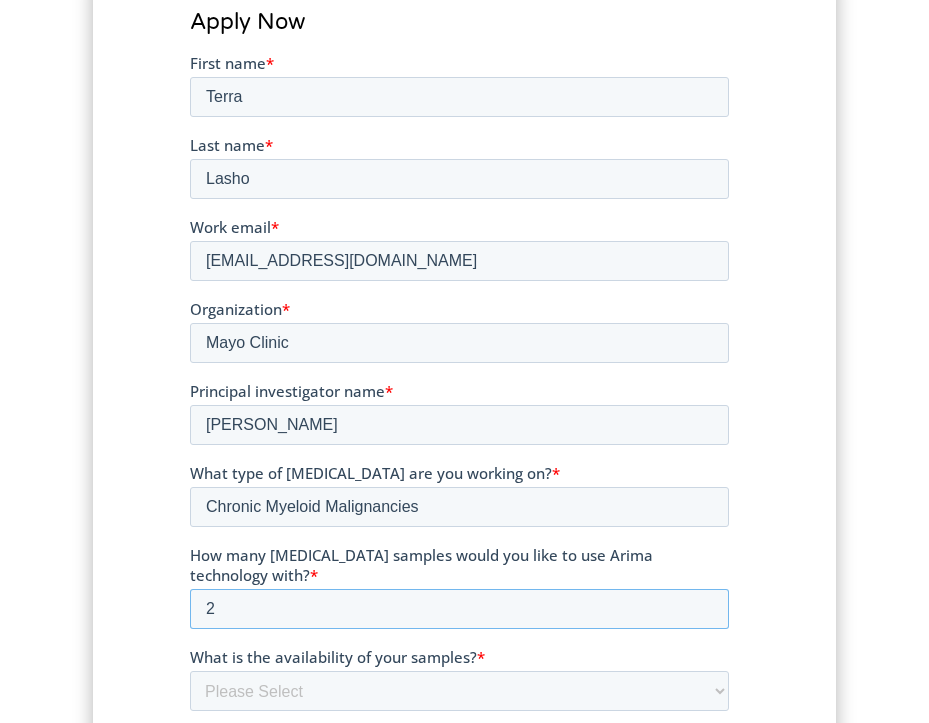 click on "2" at bounding box center [458, 608] 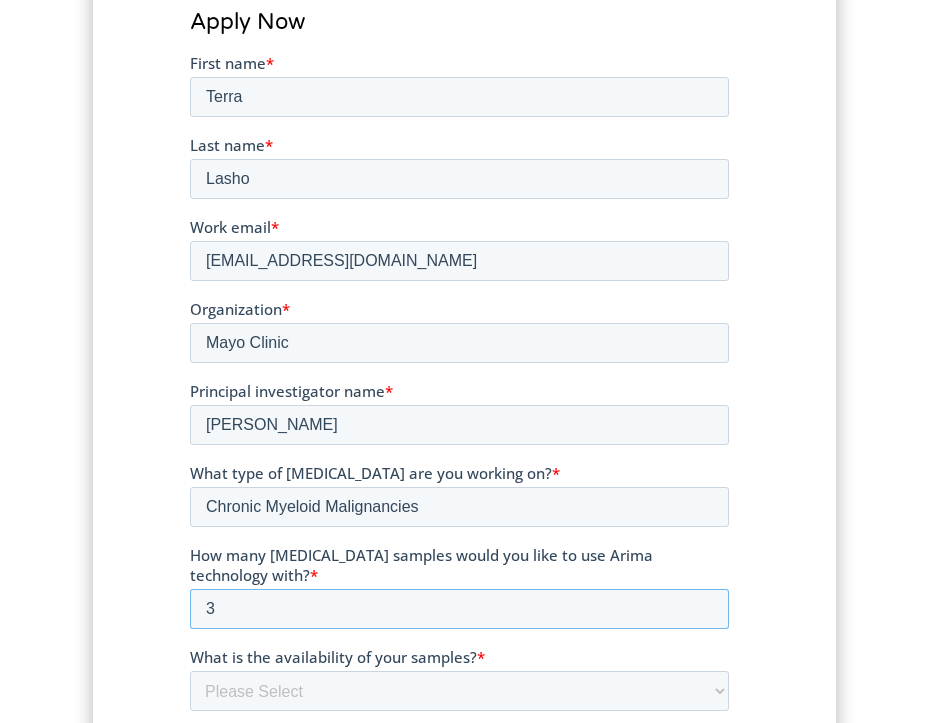 click on "3" at bounding box center (458, 608) 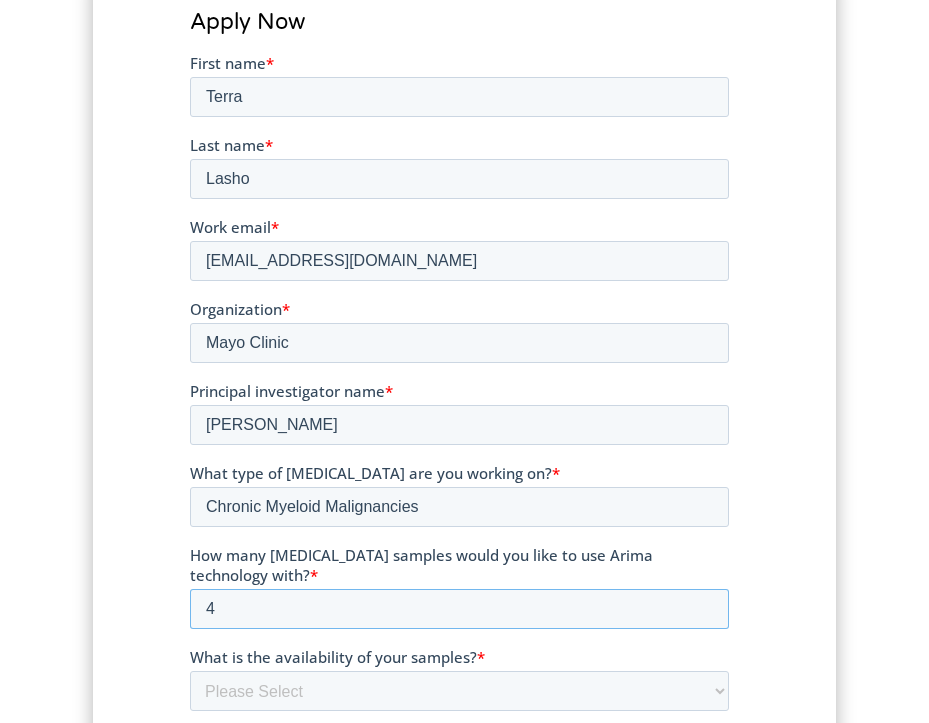 click on "4" at bounding box center [458, 608] 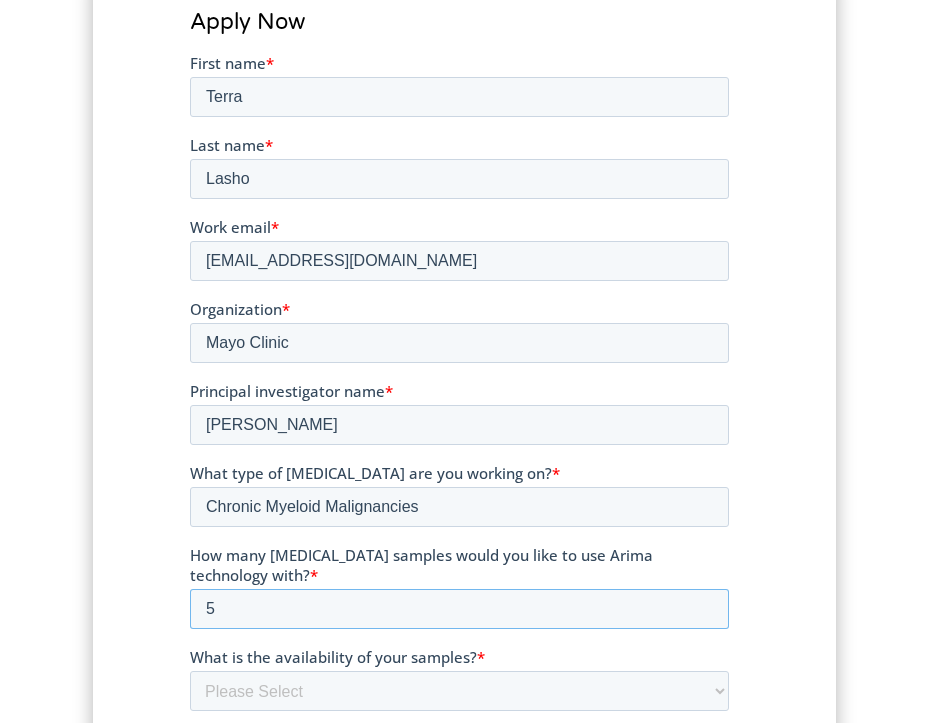 click on "5" at bounding box center [458, 608] 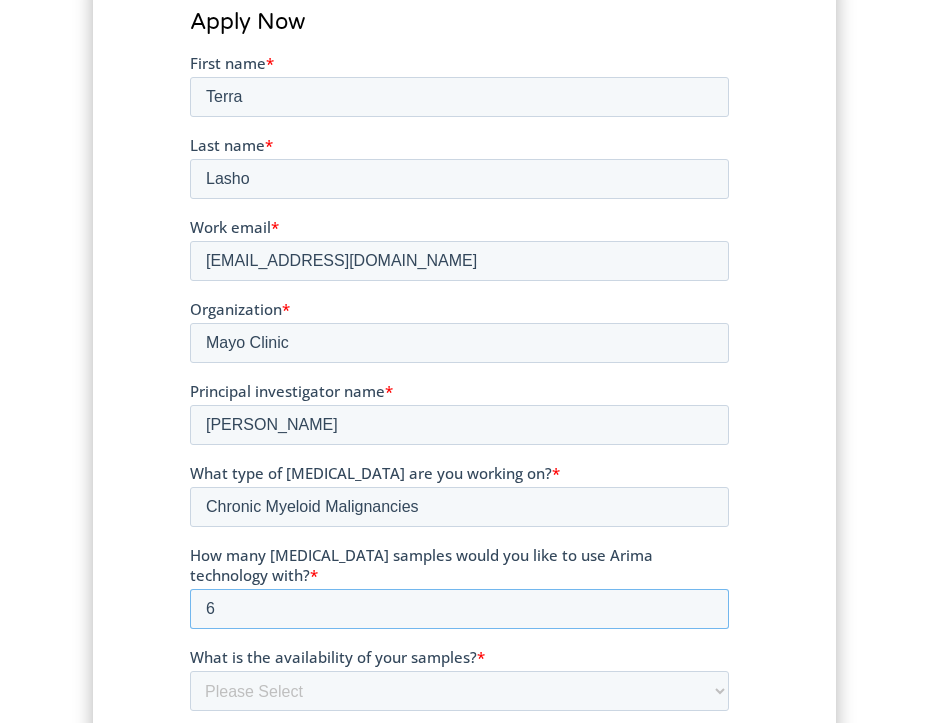 click on "6" at bounding box center (458, 608) 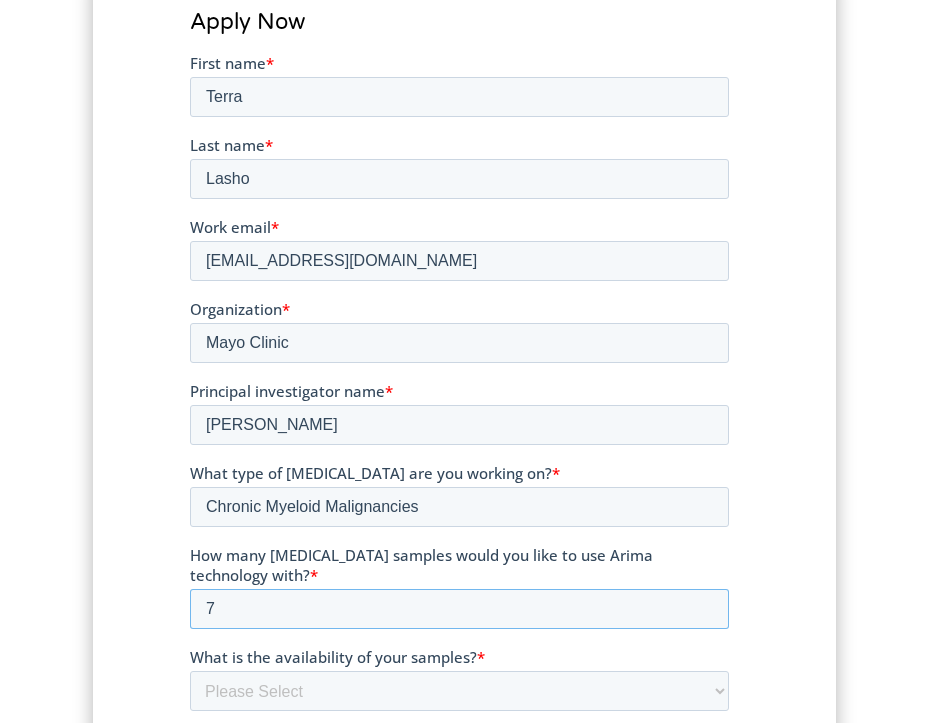 click on "7" at bounding box center (458, 608) 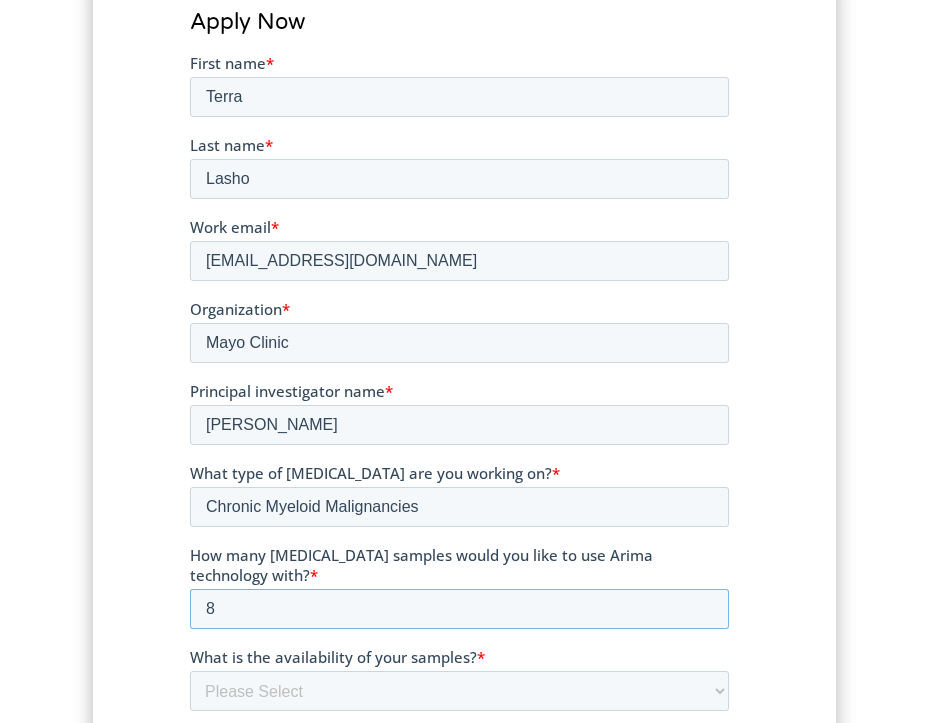 click on "8" at bounding box center [458, 608] 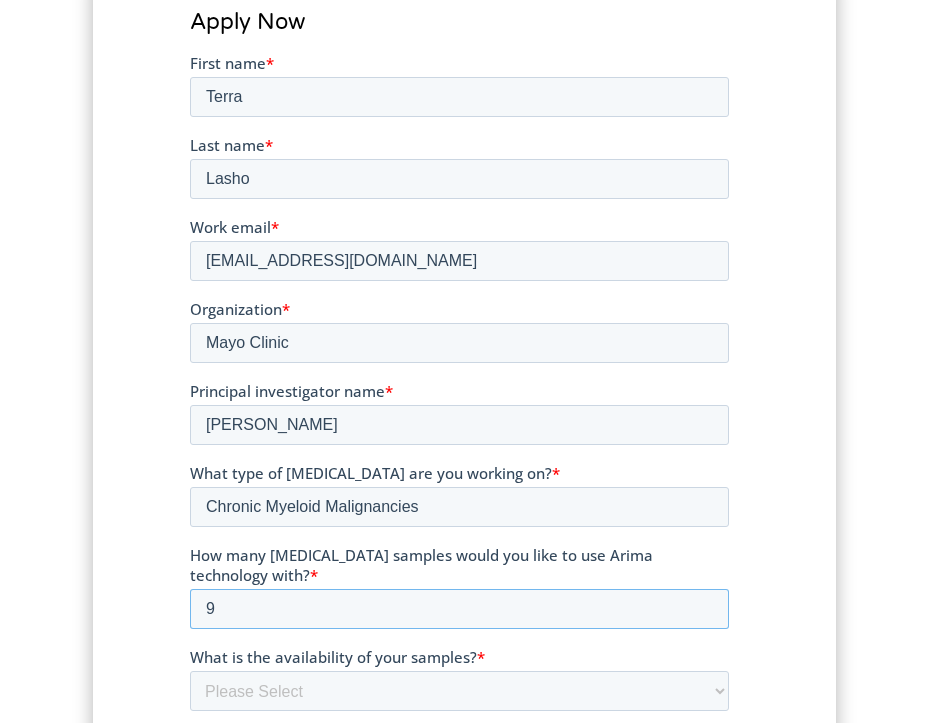 click on "9" at bounding box center (458, 608) 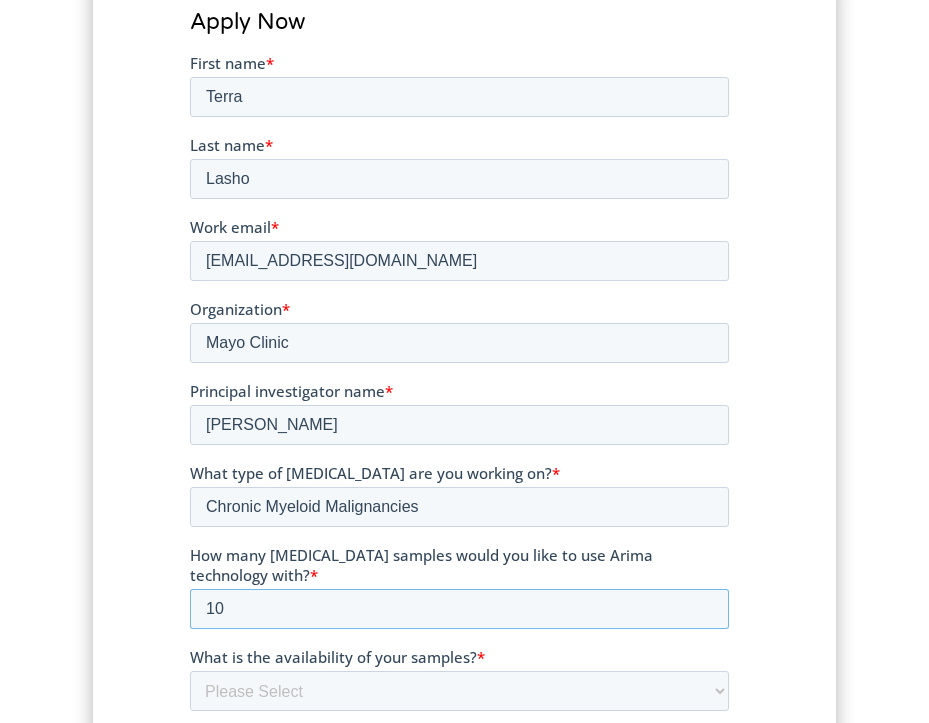 click on "10" at bounding box center [458, 608] 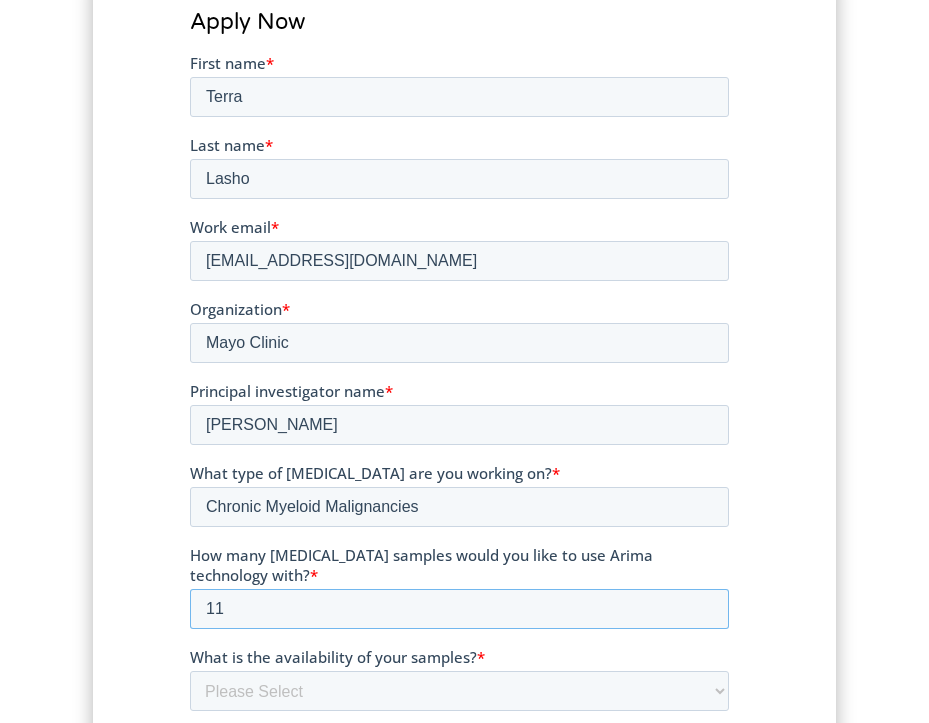 click on "11" at bounding box center [458, 608] 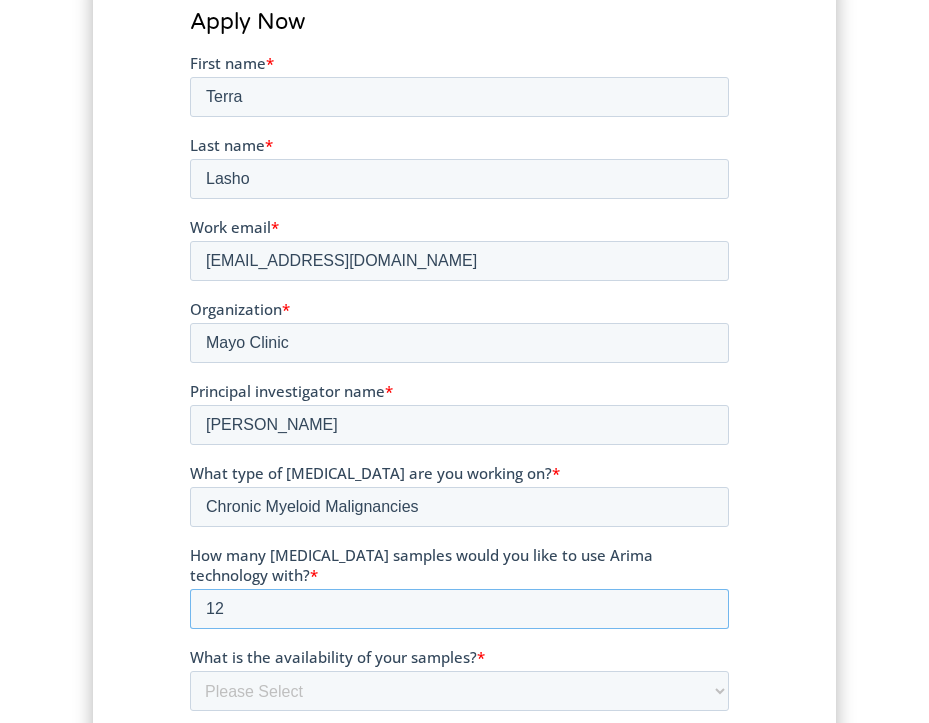 click on "12" at bounding box center [458, 608] 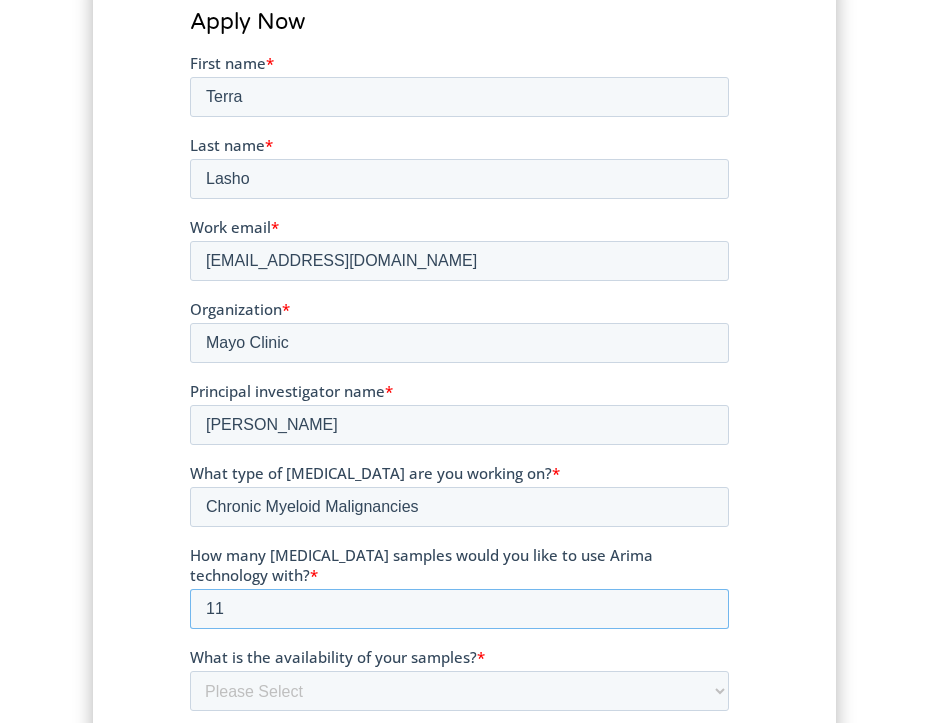 click on "11" at bounding box center (458, 608) 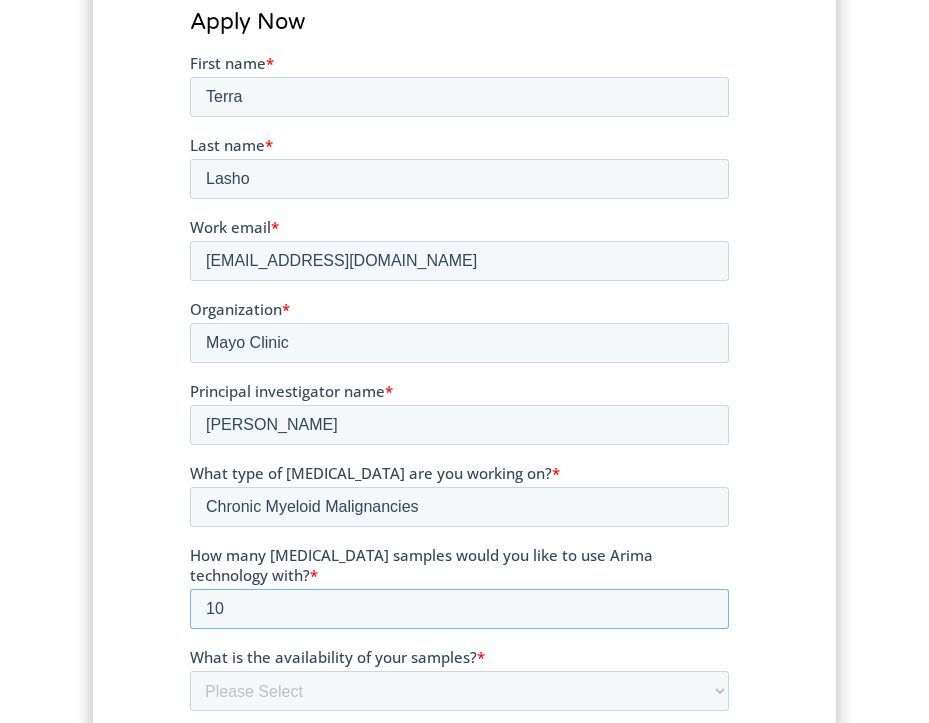type on "10" 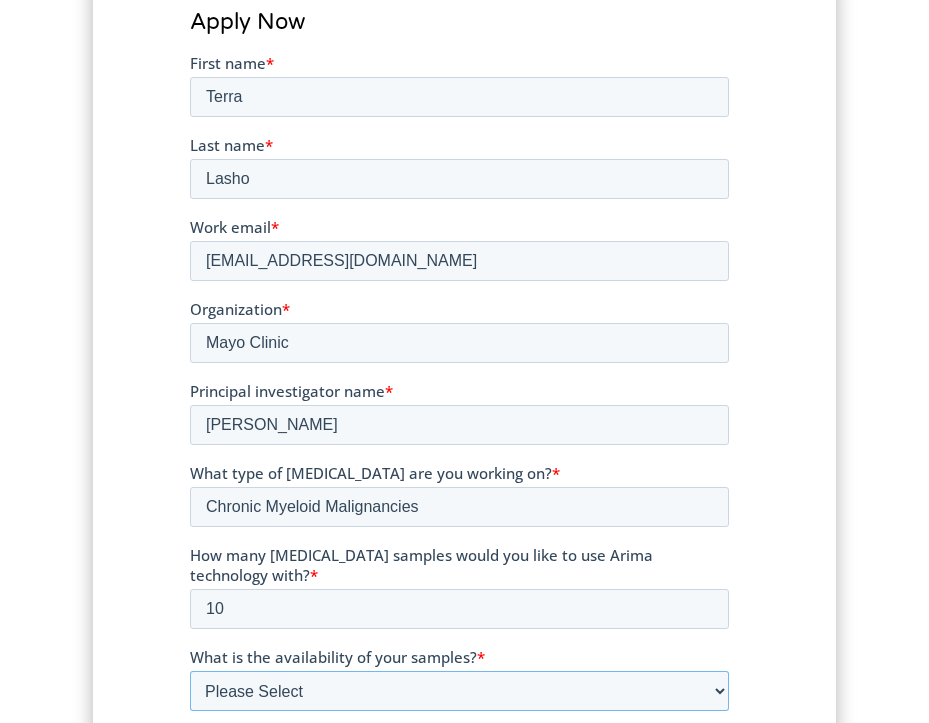 click on "Please Select Currently ready for use Will be ready within 2 months Will take longer than 2 months to acquire" at bounding box center (458, 690) 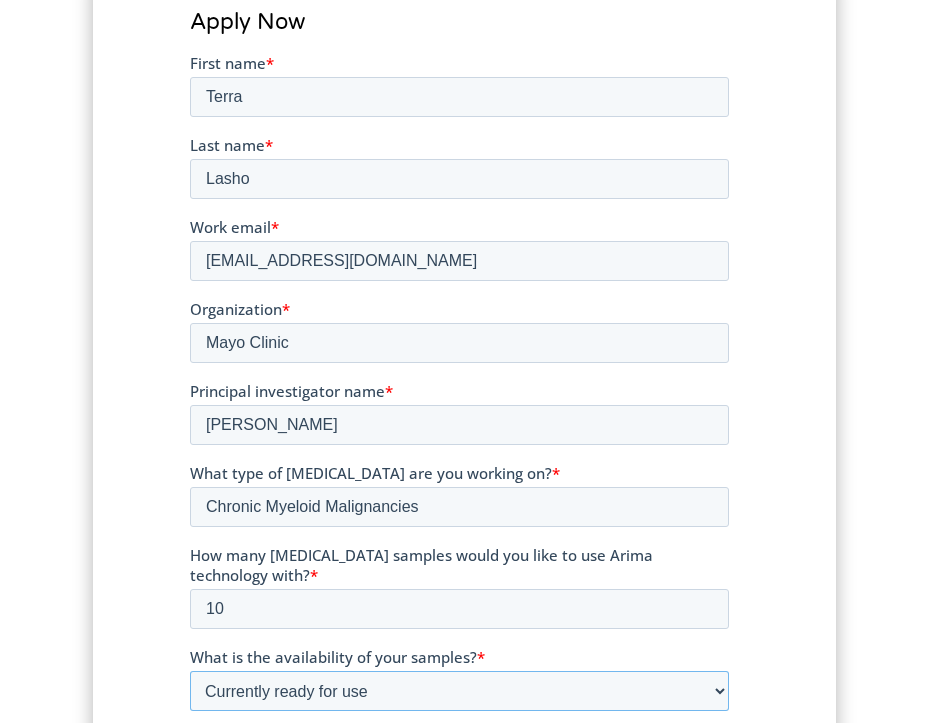 click on "Please Select Currently ready for use Will be ready within 2 months Will take longer than 2 months to acquire" at bounding box center (458, 690) 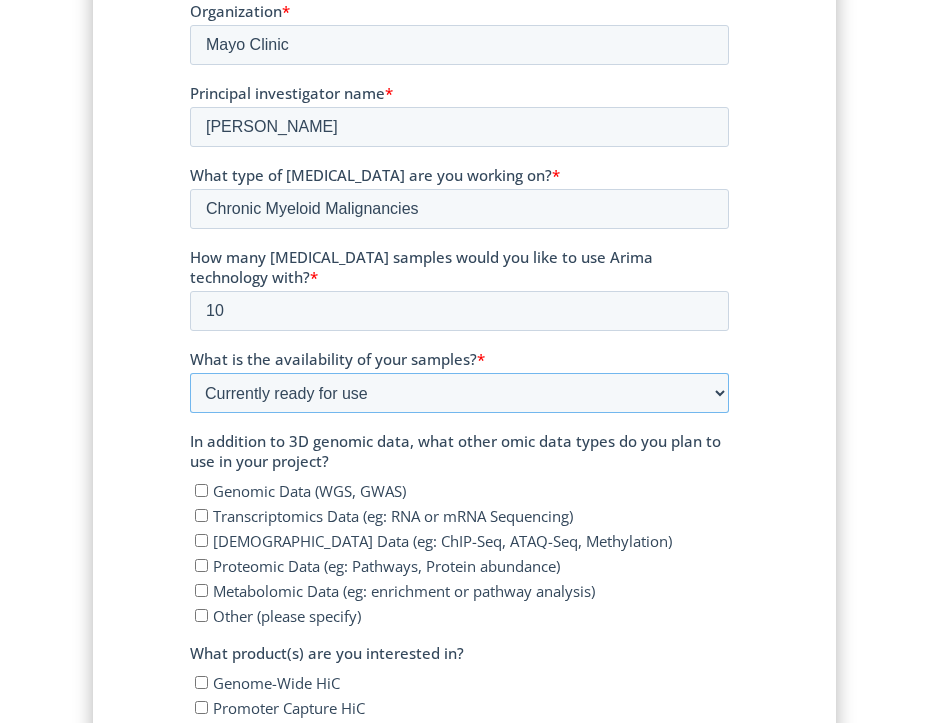 scroll, scrollTop: 2040, scrollLeft: 0, axis: vertical 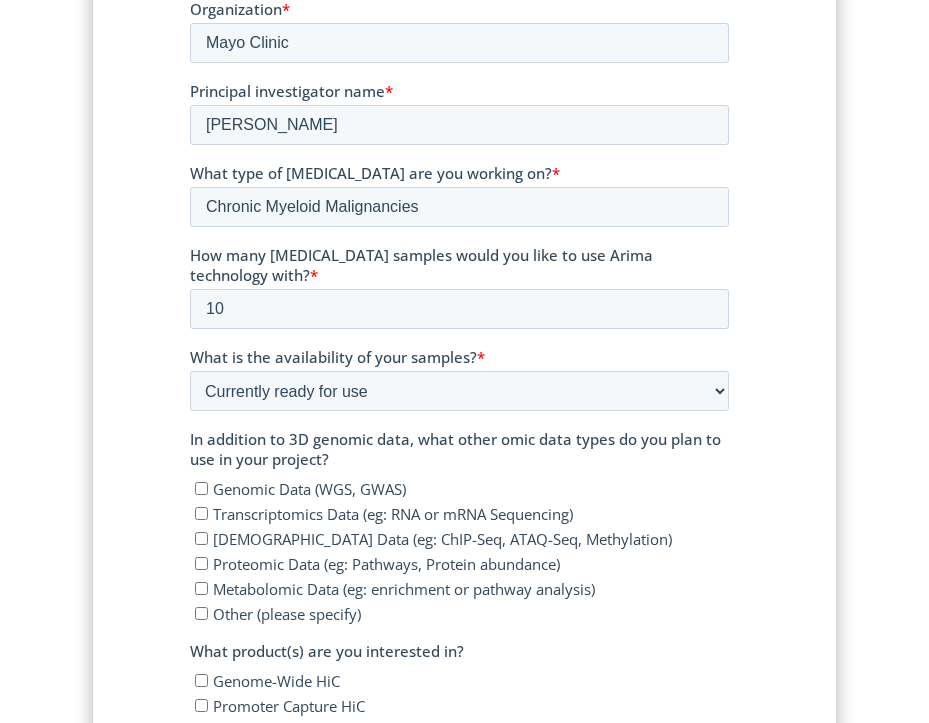 click on "Genomic Data (WGS, GWAS)" at bounding box center (200, 488) 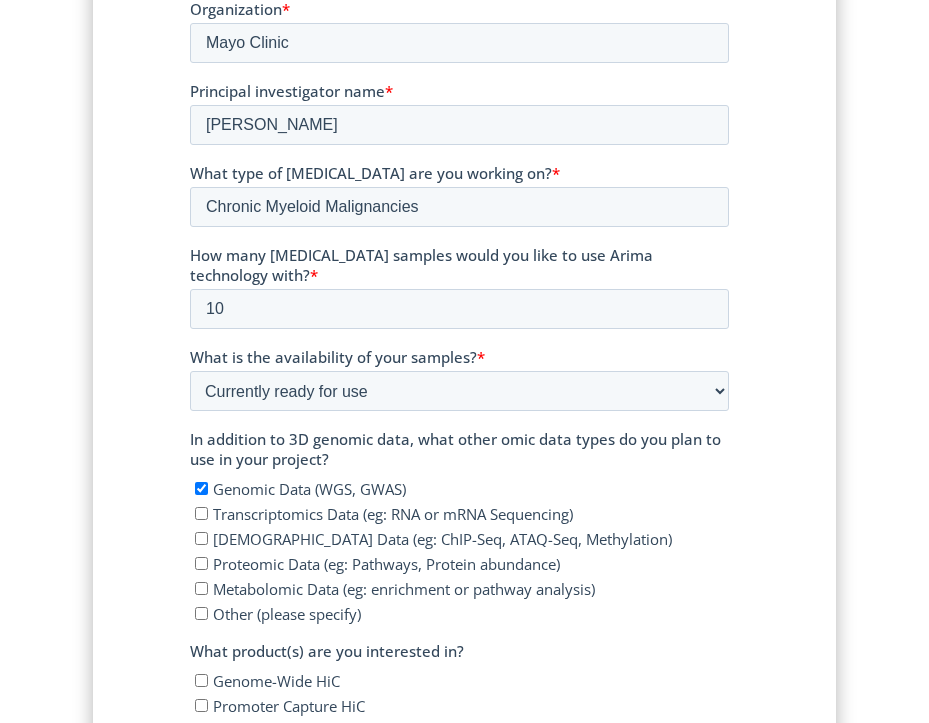 checkbox on "true" 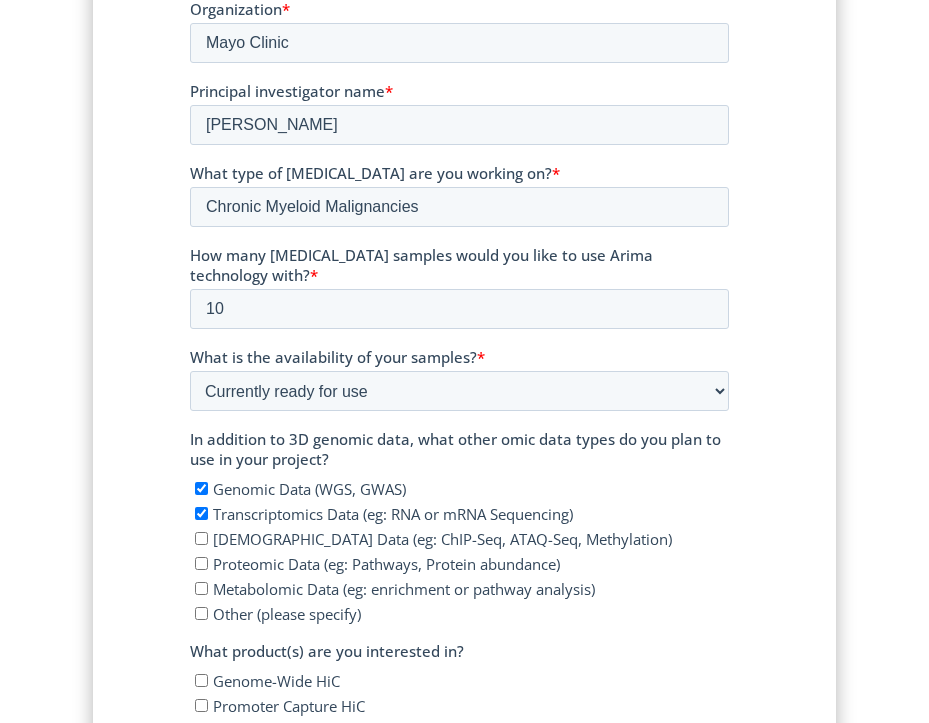 checkbox on "true" 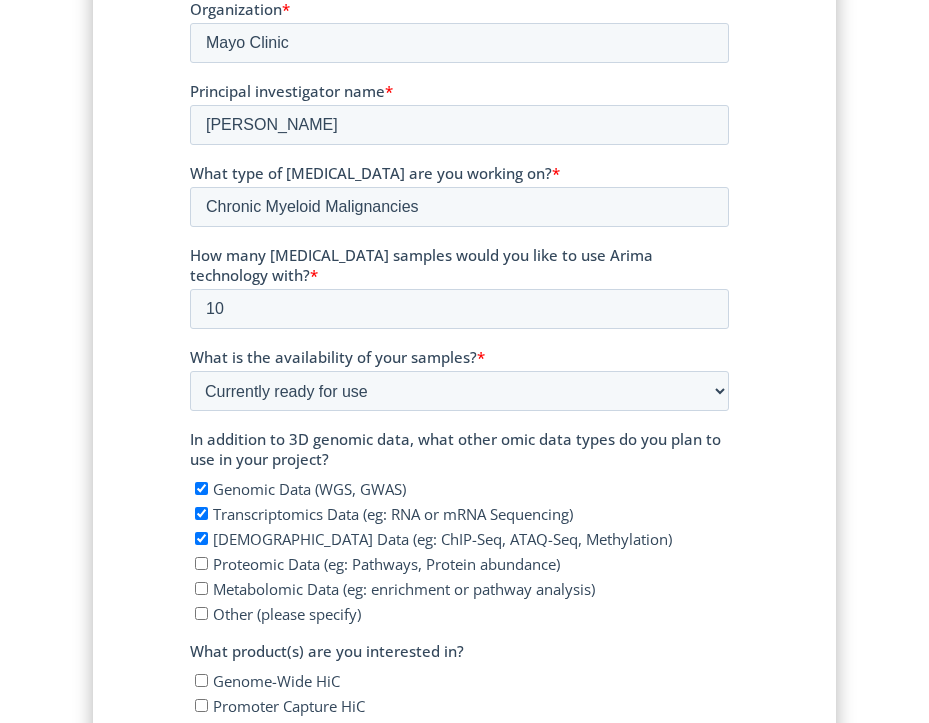 checkbox on "true" 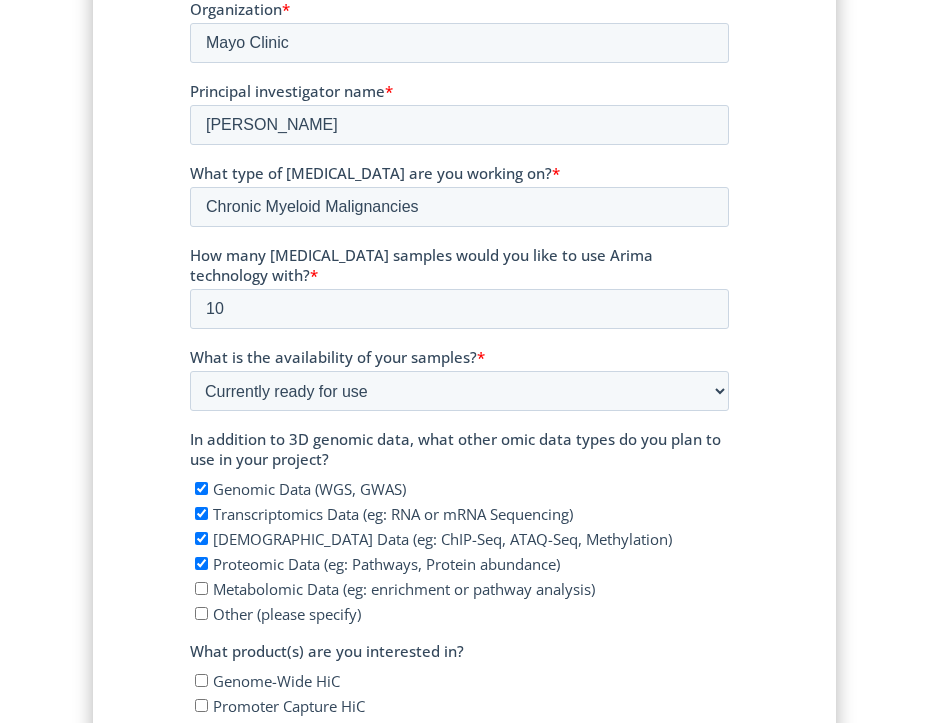 click on "Proteomic Data (eg: Pathways, Protein abundance)" at bounding box center (200, 563) 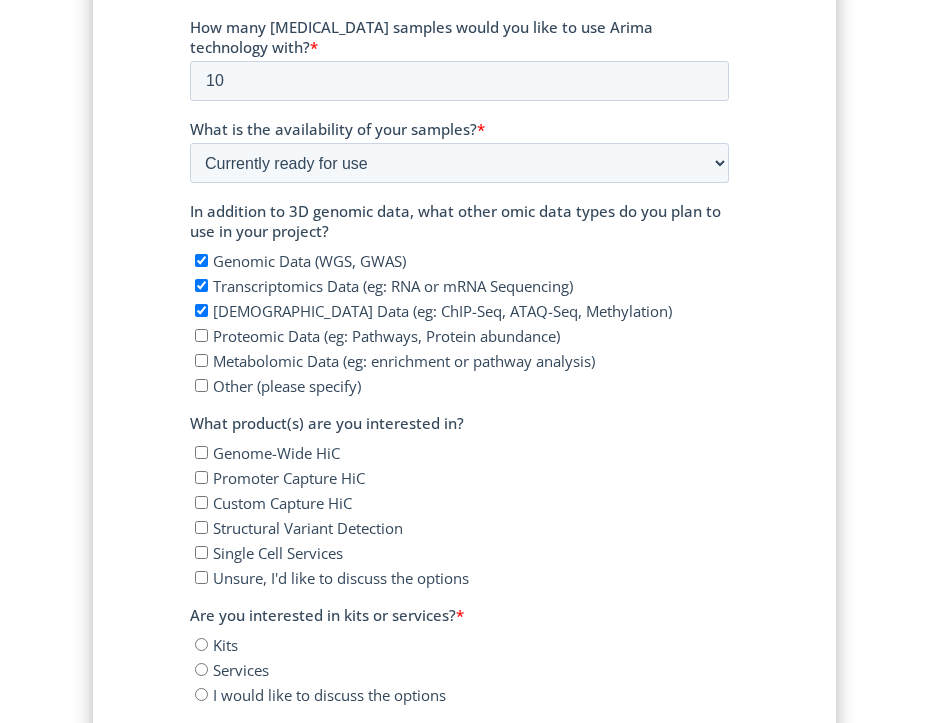 scroll, scrollTop: 2340, scrollLeft: 0, axis: vertical 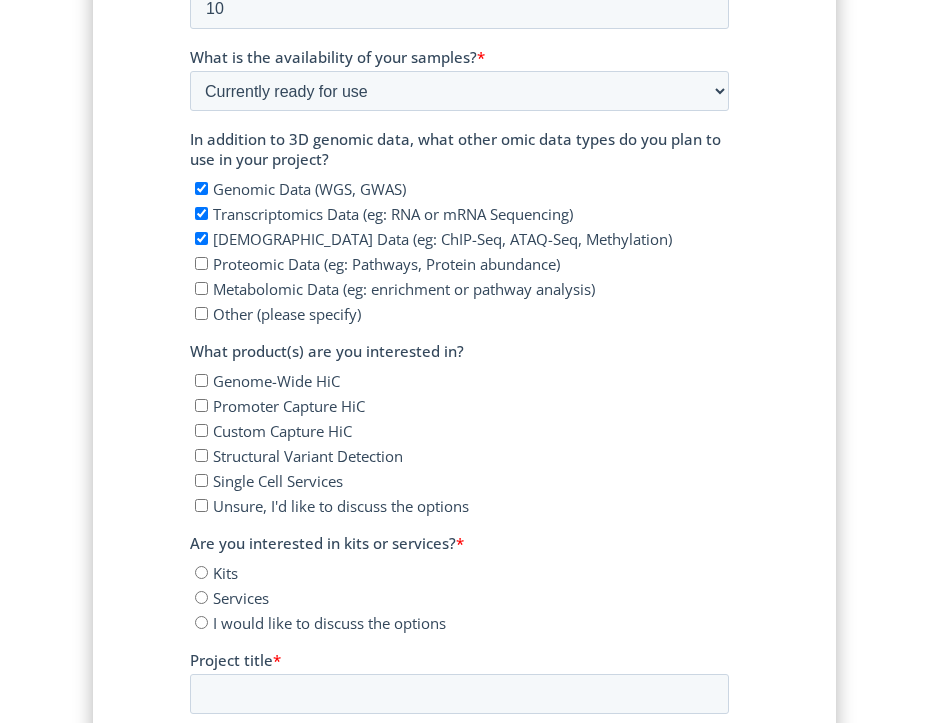 click on "Genome-Wide HiC" at bounding box center [200, 380] 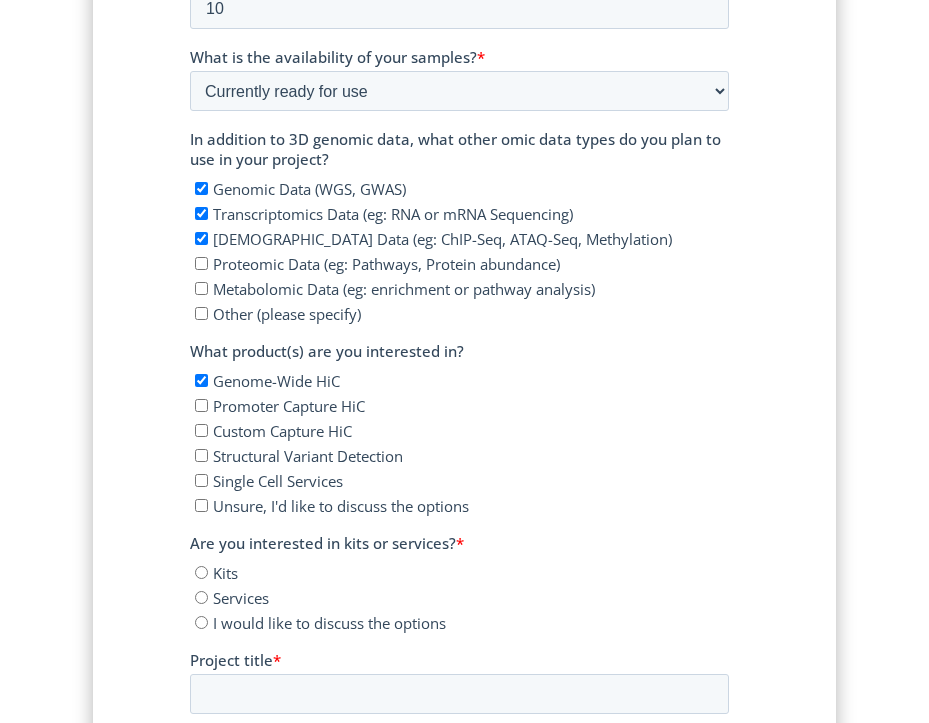 checkbox on "true" 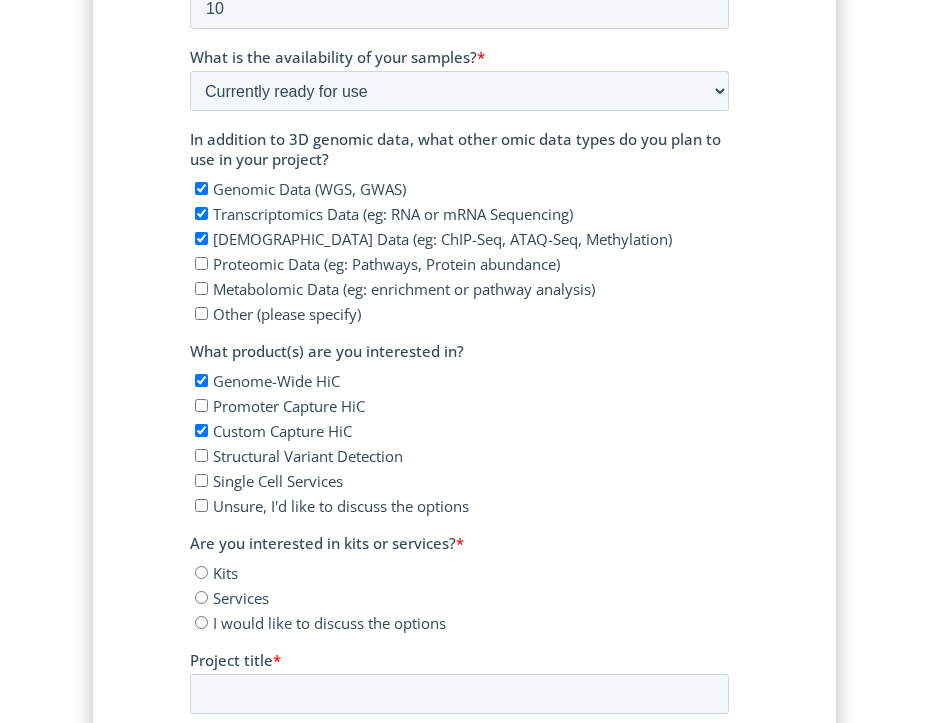 checkbox on "true" 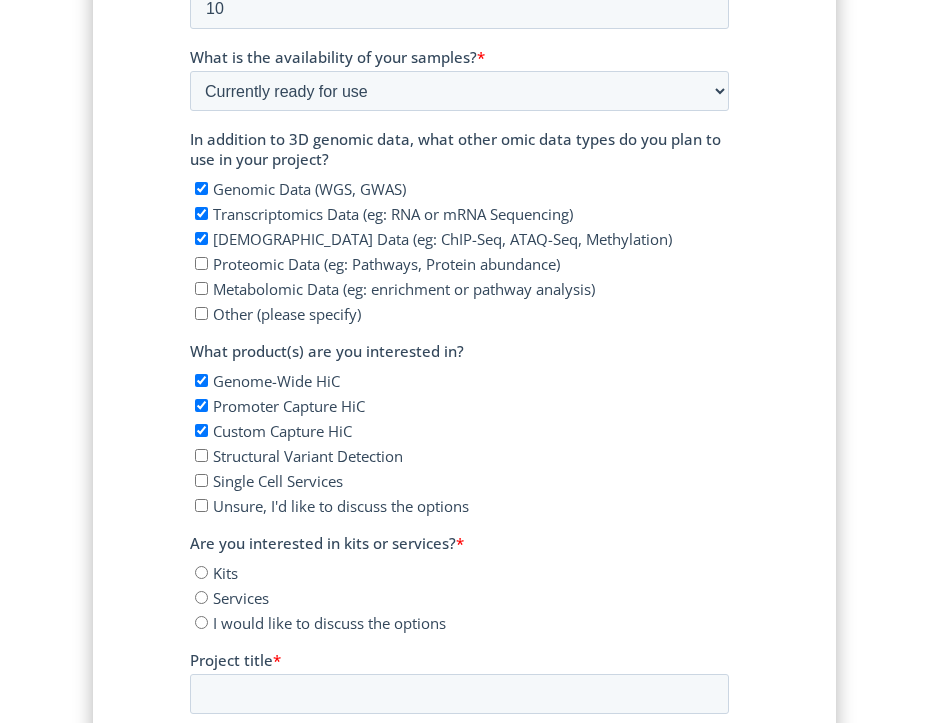 click on "Custom Capture HiC" at bounding box center (200, 430) 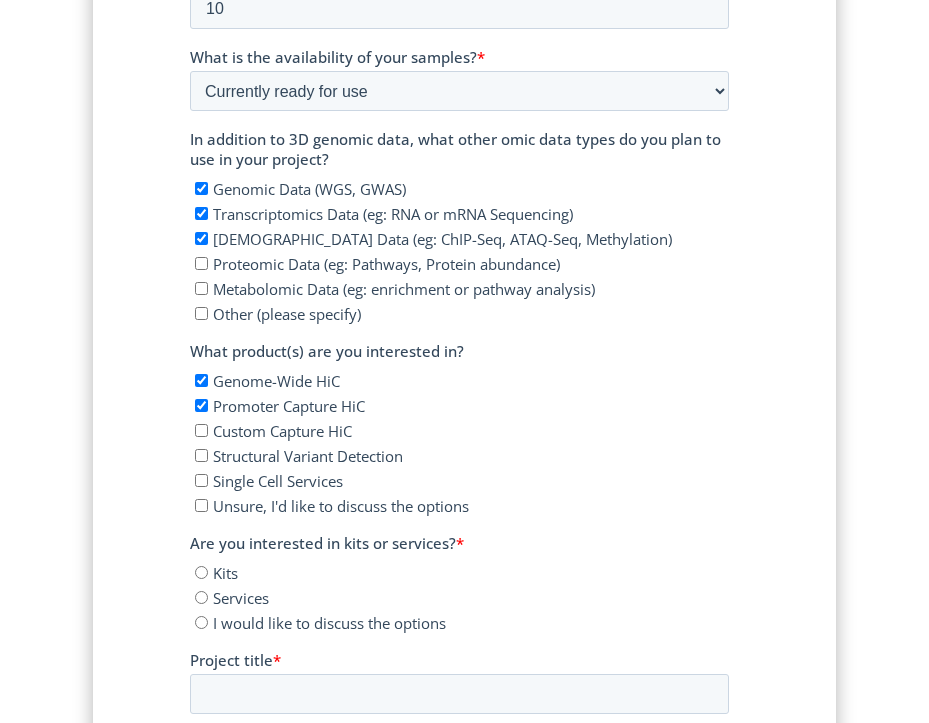 checkbox on "false" 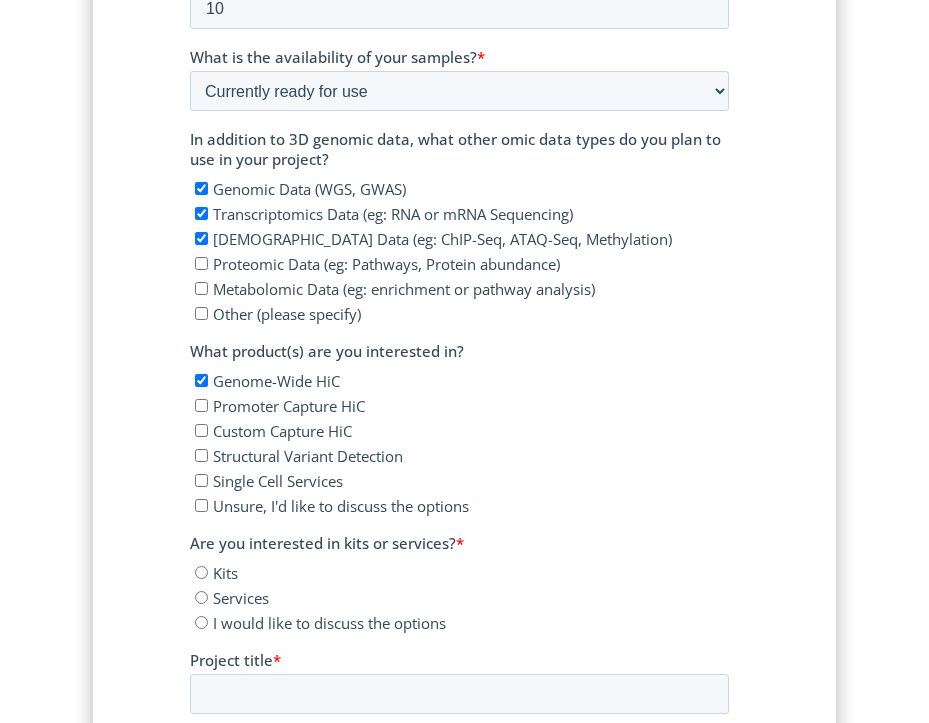 click on "Custom Capture HiC" at bounding box center [461, 430] 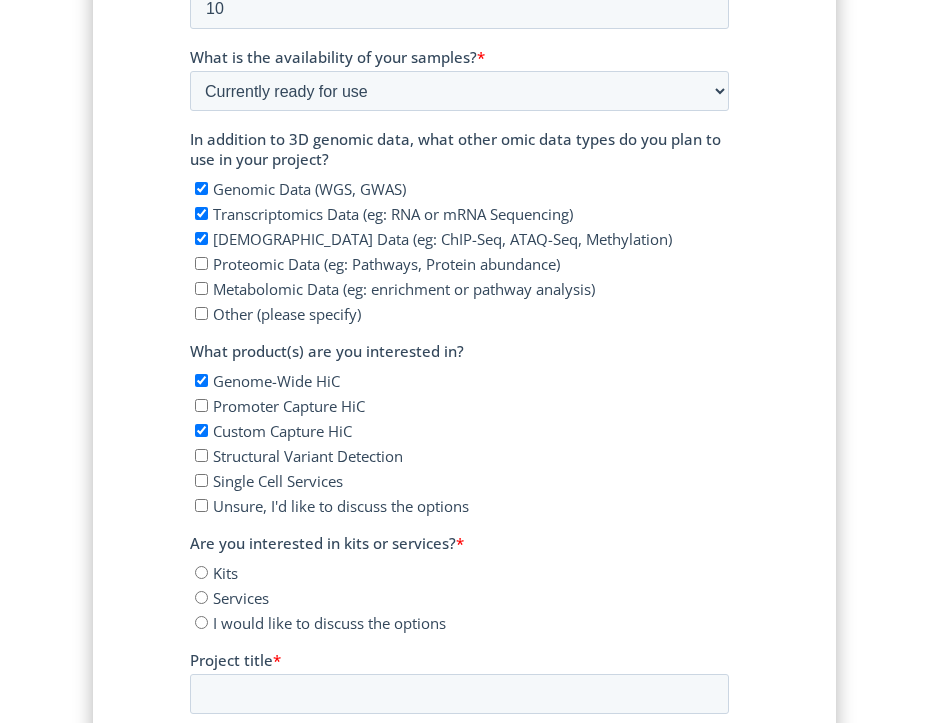 scroll, scrollTop: 2540, scrollLeft: 0, axis: vertical 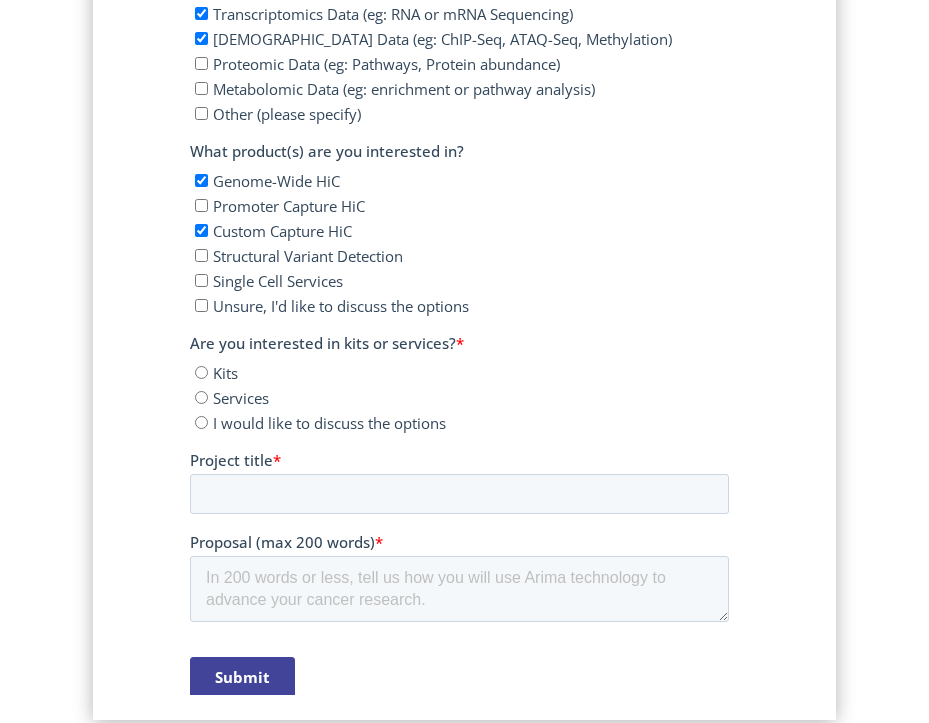 click on "Kits" at bounding box center (200, 372) 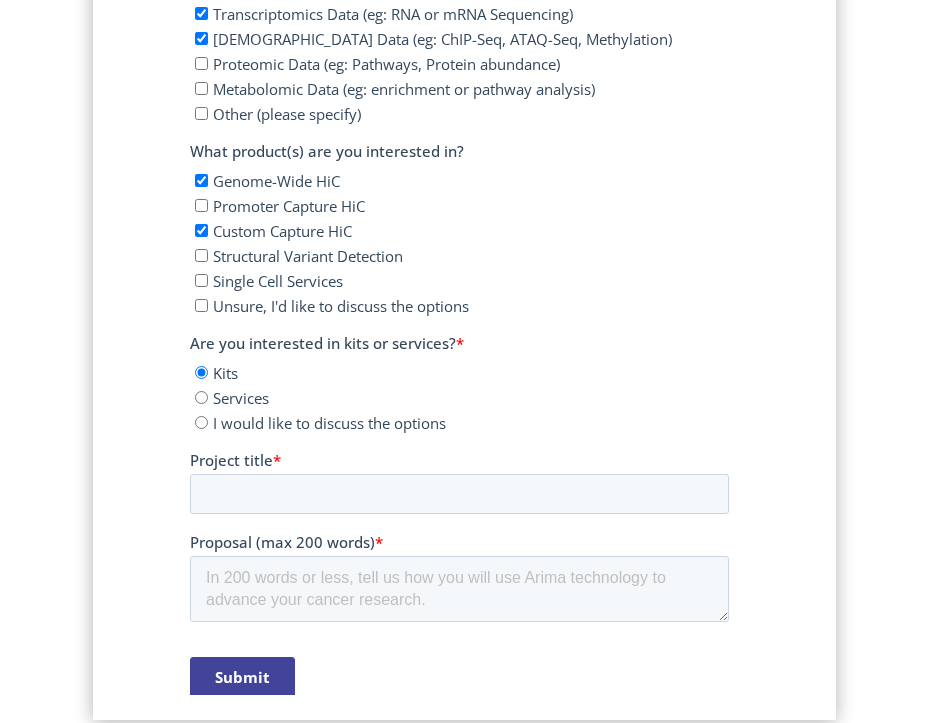 click on "Services" at bounding box center (200, 397) 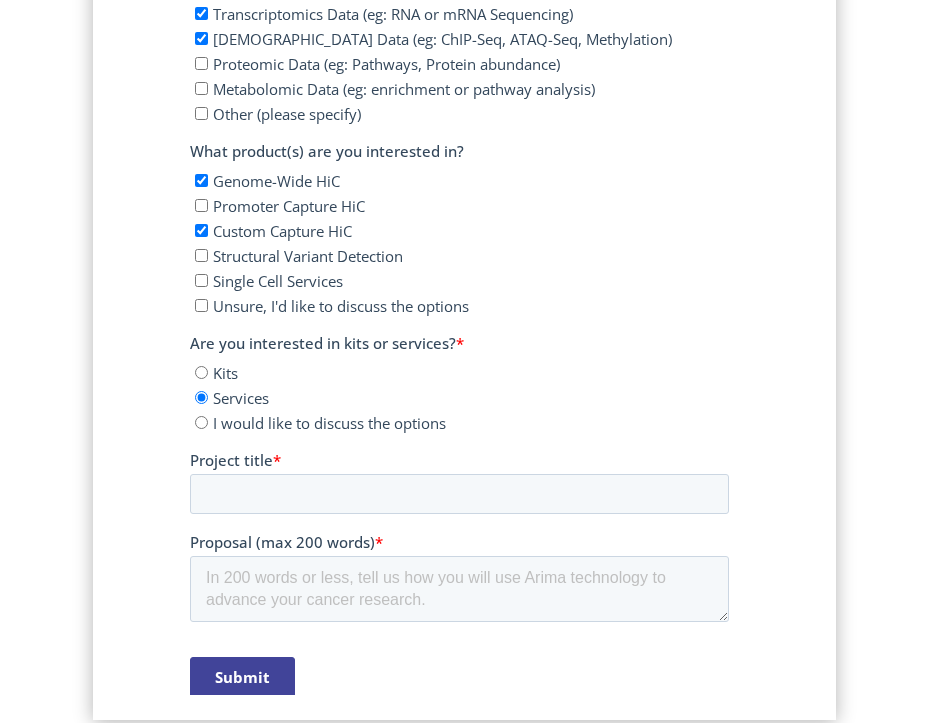 click on "I would like to discuss the options" at bounding box center (200, 422) 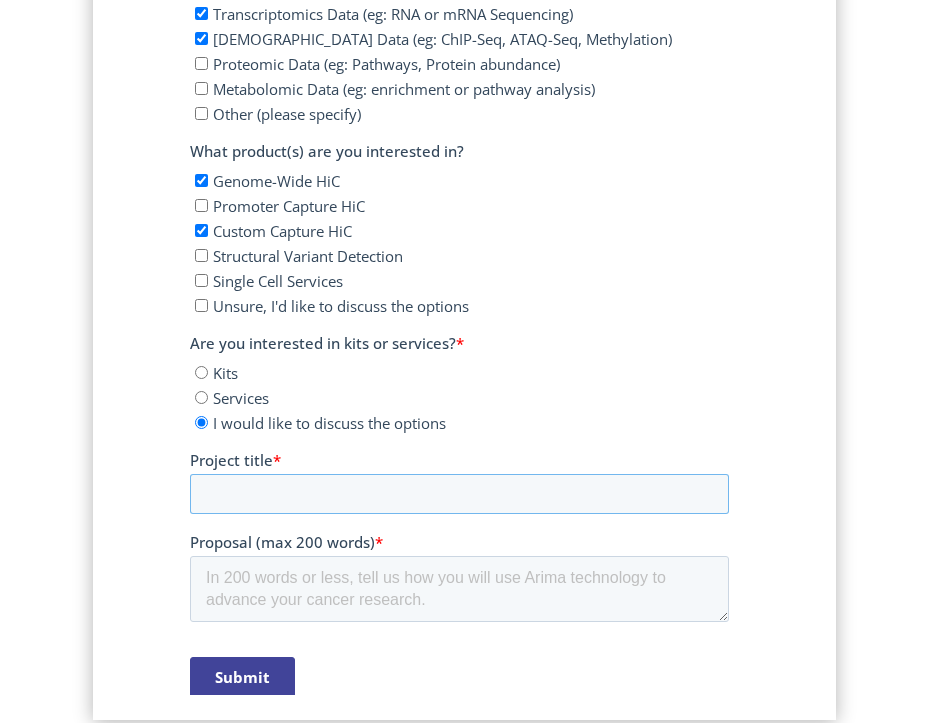 click on "Project title *" at bounding box center [458, 494] 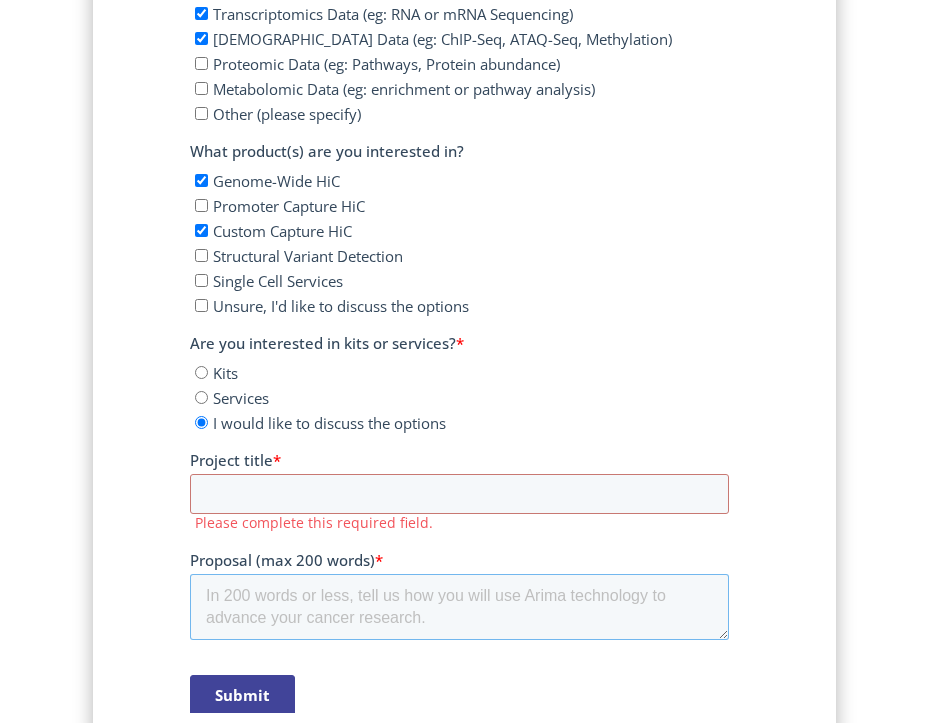 click on "Proposal (max 200 words) *" at bounding box center (458, 607) 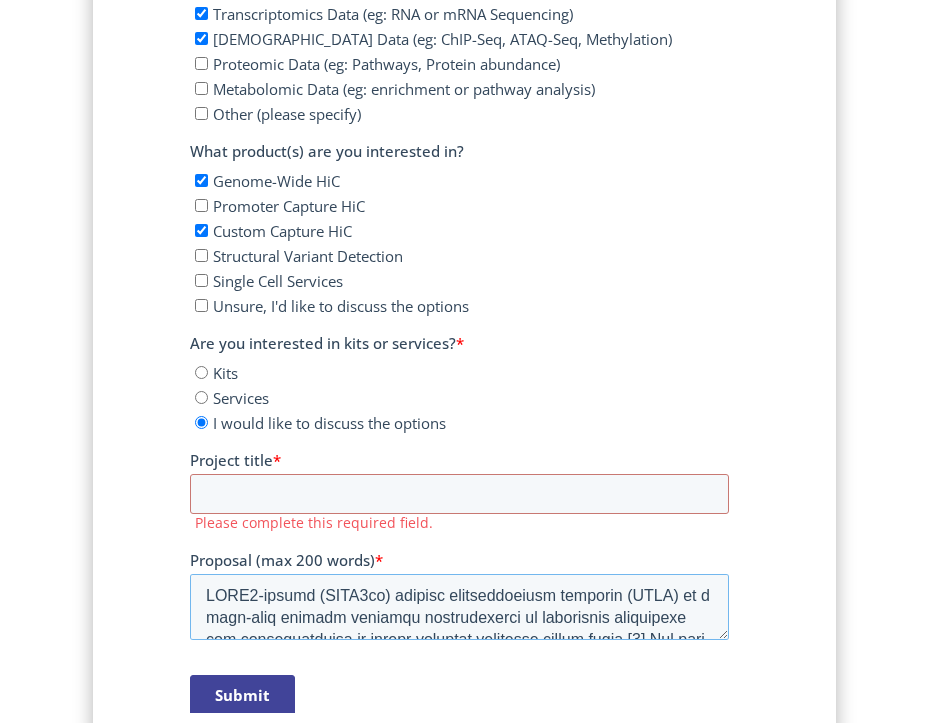 scroll, scrollTop: 427, scrollLeft: 0, axis: vertical 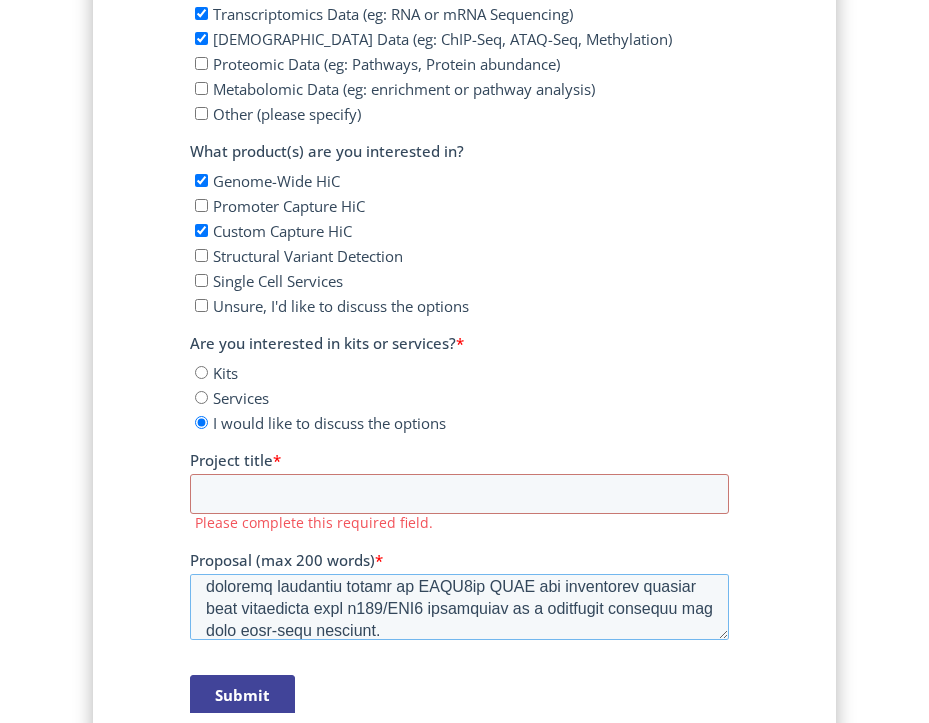 type on "ASXL1-mutant (ASXL1mt) chronic myelomonocytic leukemia (CMML) is a high-risk myeloid neoplasm characterized by epigenetic remodeling and overexpression of mutant specific oncogenic driver genes.[1] Our team has identified genotype-specific consensus regions in CMML unique to mutant ASXL1 (ATACseq + DIP-seq), in a biorepository of primary patient samples (n=40; bone marrow mononuclear cells).  We integrated these findings with ChIPseq data to enrich regions concurrently marked for by H3K4me1 and H3K27ac, along with H2BK20ac, a novel and highly specific enhancer mark.[2]  We used motif discovery to predict enrichment of p300 and BRD4 in these regions and discovered ASXL1mt-specific sensitivity to a novel dual p300/BRD4 inhibitor (EP31670) in primary ex vivo studies, with results helping to initiate a phase 1 clinical trial (NCT05488548).[3]  We are currently performing a functional genomics screen using CRISPR interference on these consensus regions in an ASXL1mt vs wild-type cell model (K562) to determine f..." 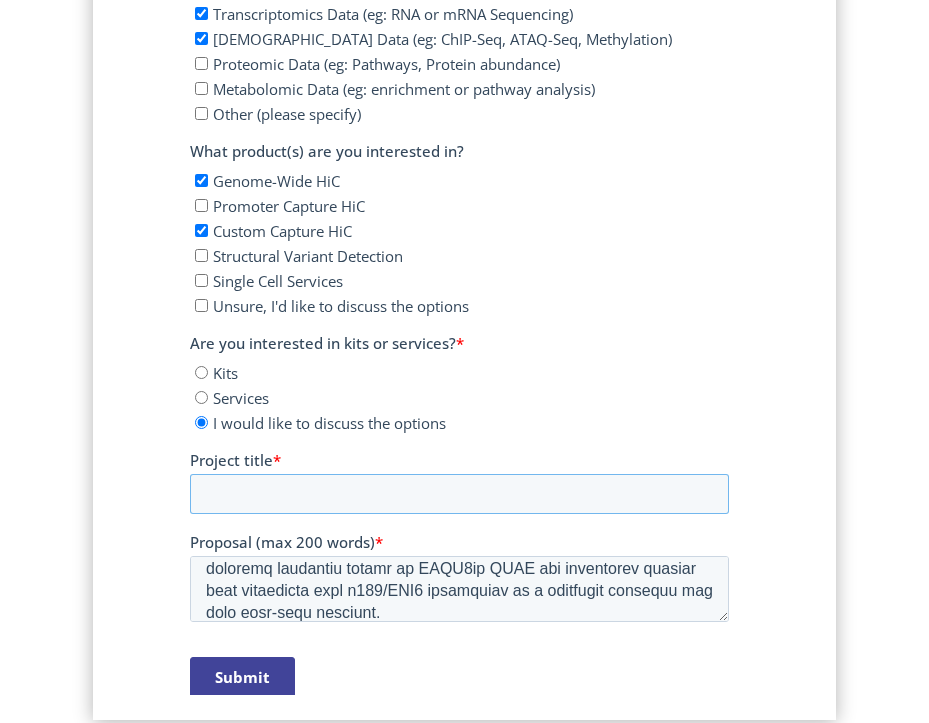 click on "Project title *" at bounding box center (458, 494) 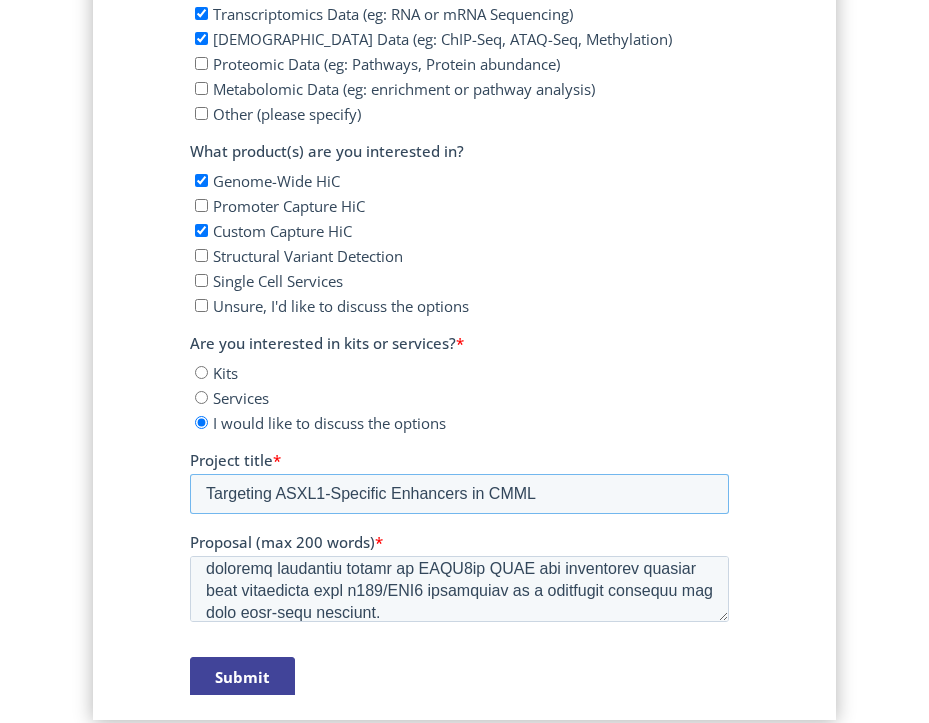 drag, startPoint x: 271, startPoint y: 476, endPoint x: 209, endPoint y: 482, distance: 62.289646 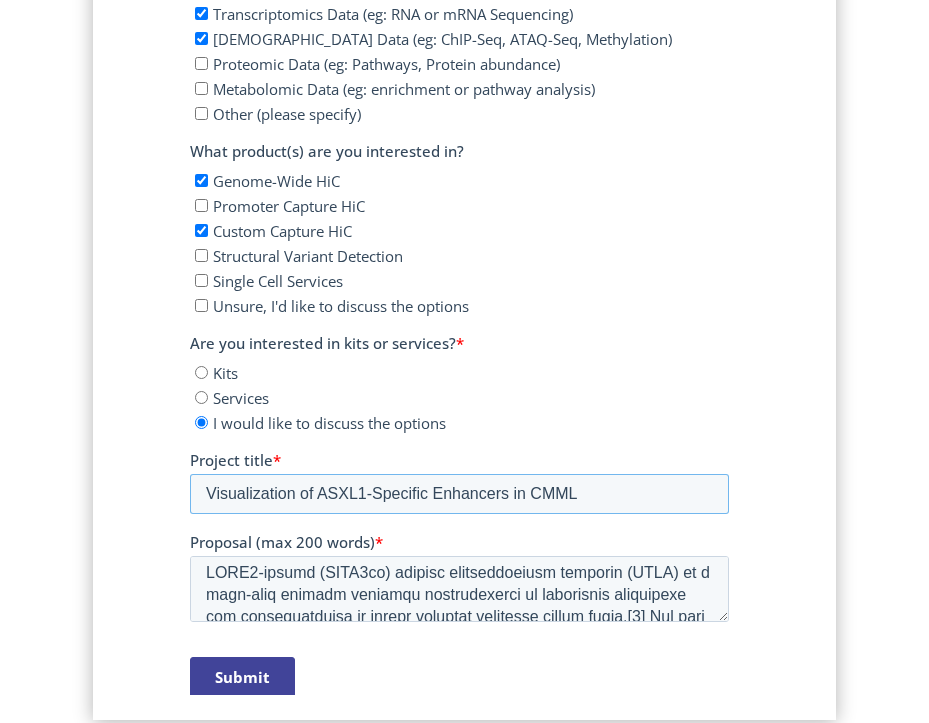 scroll, scrollTop: 0, scrollLeft: 0, axis: both 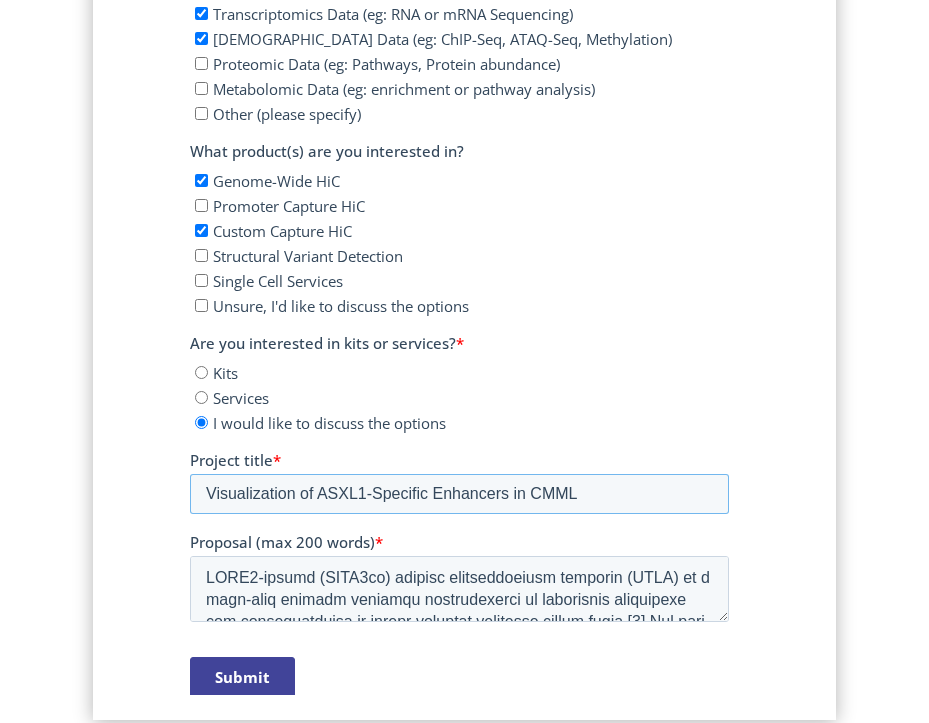 type on "Visualization of ASXL1-Specific Enhancers in CMML" 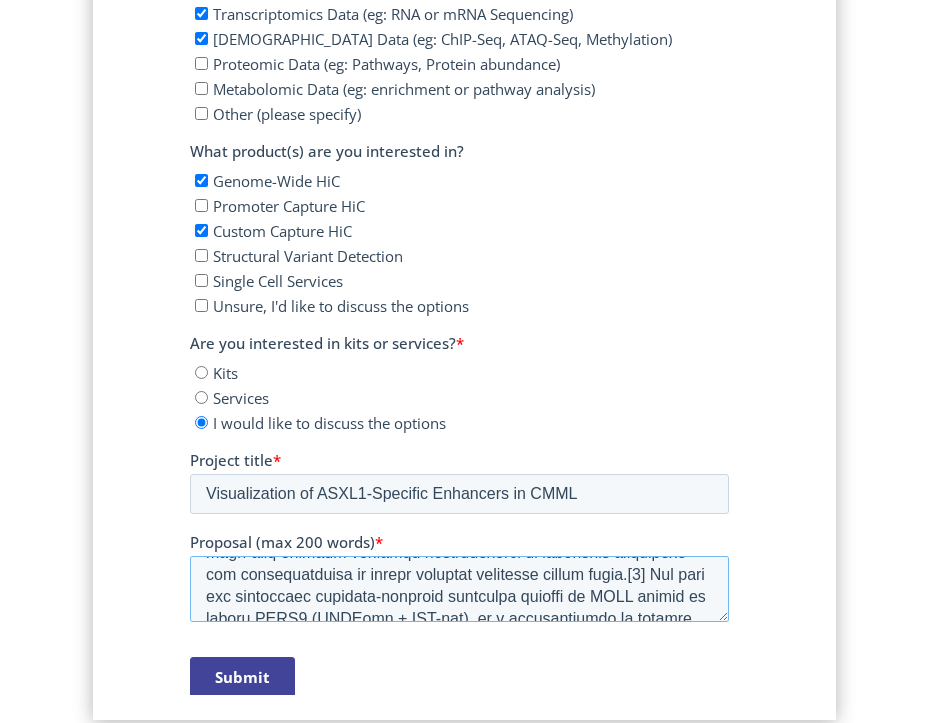 scroll, scrollTop: 80, scrollLeft: 0, axis: vertical 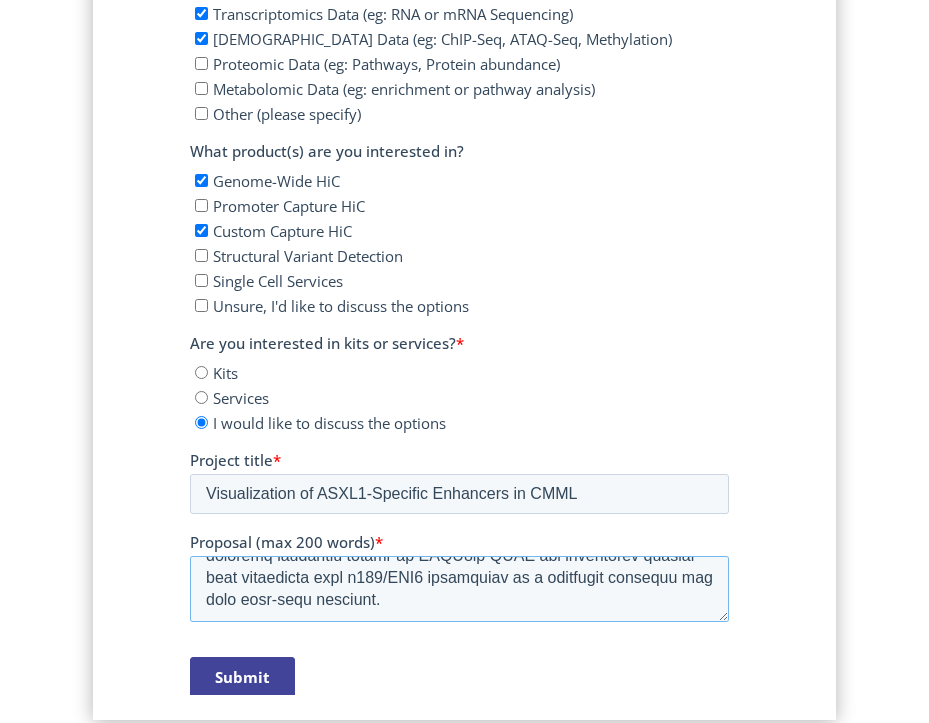 click on "Proposal (max 200 words) *" at bounding box center (458, 589) 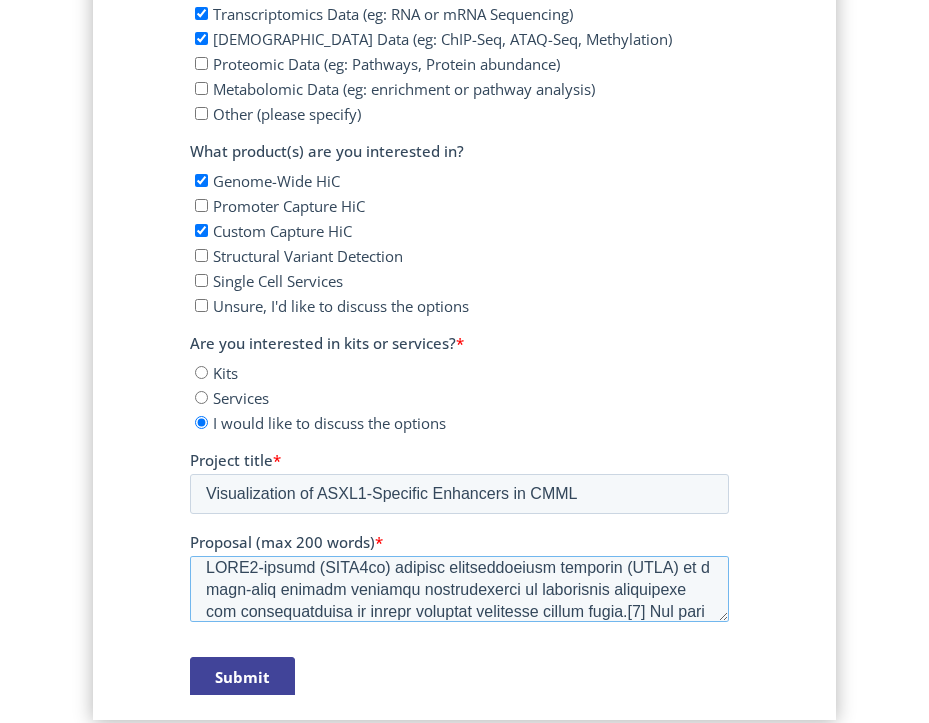 scroll, scrollTop: 0, scrollLeft: 0, axis: both 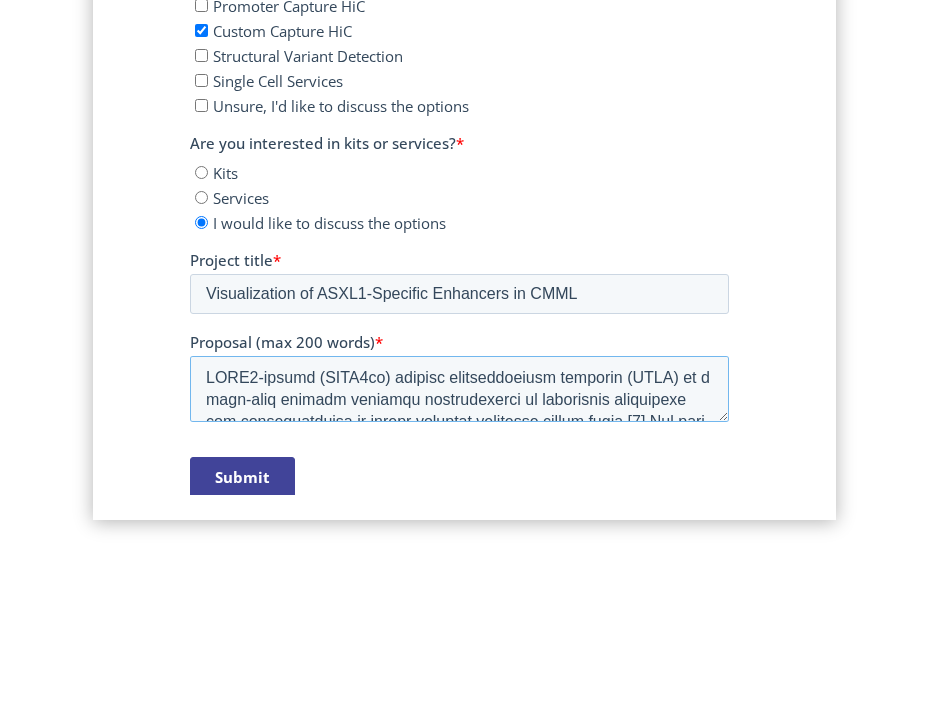 type on "ASXL1-mutant (ASXL1mt) chronic myelomonocytic leukemia (CMML) is a high-risk myeloid neoplasm characterized by epigenetic remodeling and overexpression of mutant specific oncogenic driver genes.[1] Our team has identified genotype-specific consensus regions in CMML unique to mutant ASXL1 (ATACseq + DIP-seq), in a biorepository of primary patient samples (n=40; bone marrow mononuclear cells).  We integrated these findings with ChIPseq data to enrich regions concurrently marked for by H3K4me1 and H3K27ac, along with H2BK20ac, a novel and highly specific enhancer mark.[2]  We used motif discovery to predict enrichment of p300 and BRD4 in these regions and discovered ASXL1mt-specific sensitivity to a novel dual p300/BRD4 inhibitor (EP31670) in primary ex vivo studies, with results helping to initiate a phase 1 clinical trial (NCT05488548).[3]  We are currently performing a functional genomics screen using CRISPR interference on these consensus regions in an ASXL1mt vs wild-type cell model (K562) to determine f..." 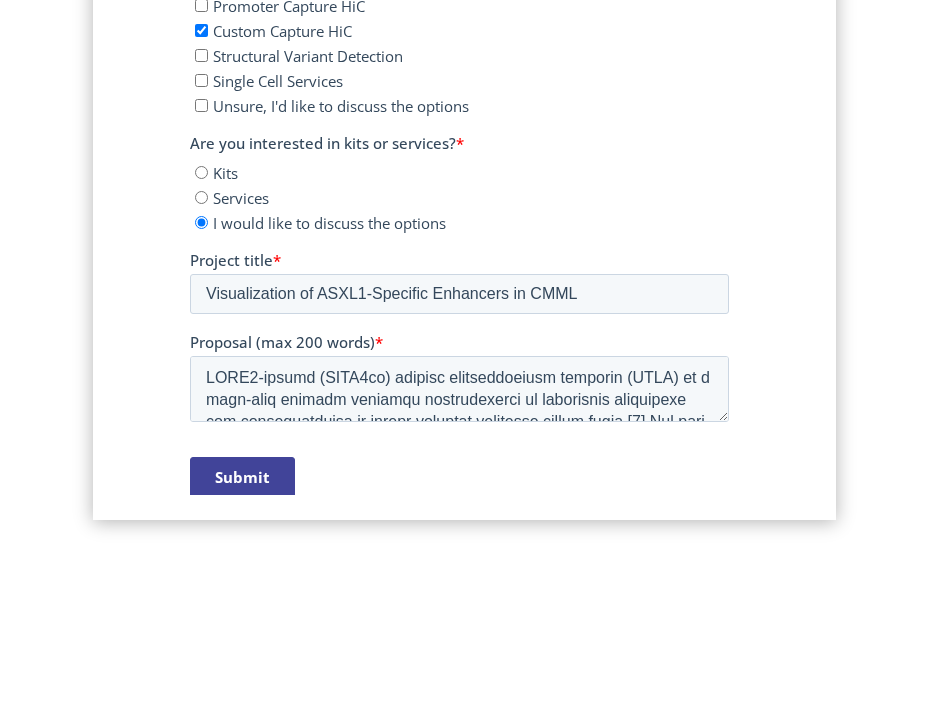 click on "Submit" at bounding box center [241, 477] 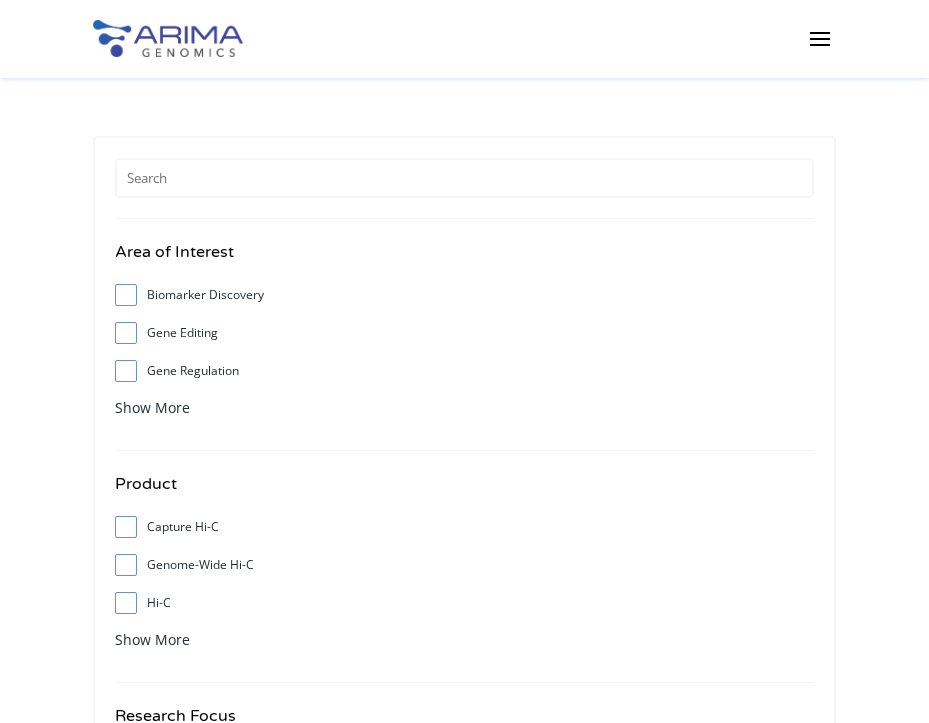 scroll, scrollTop: 0, scrollLeft: 0, axis: both 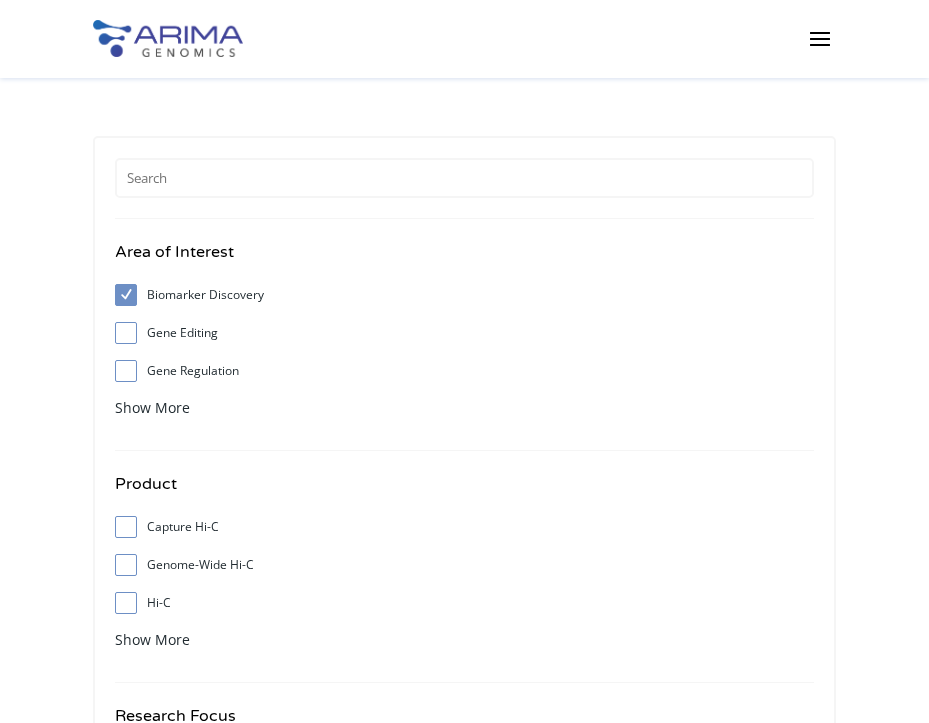 click on "Gene Editing" at bounding box center [125, 332] 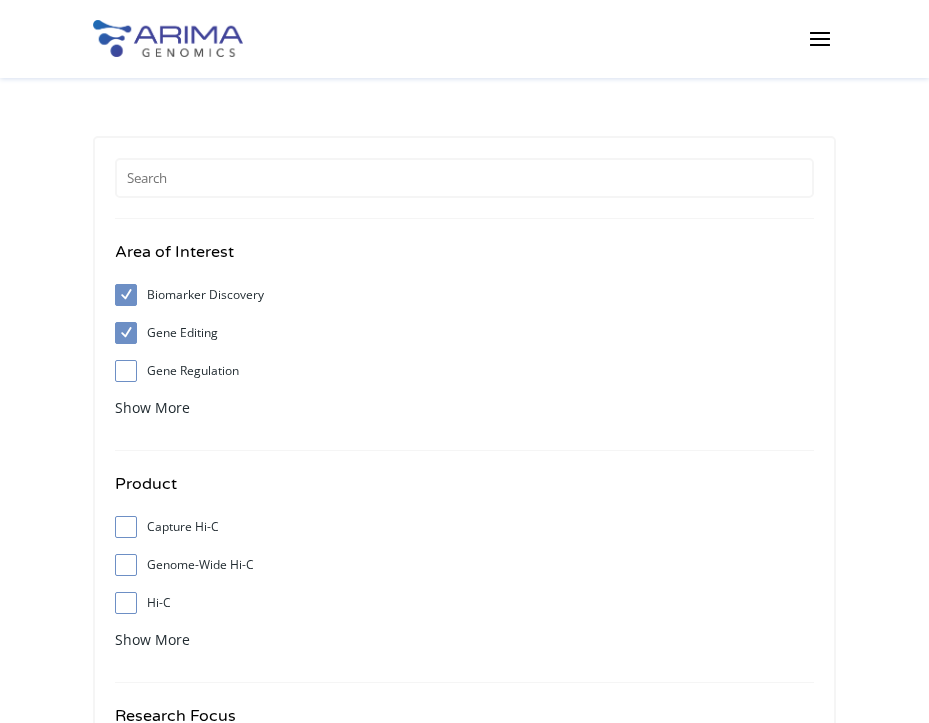 click on "Gene Regulation" at bounding box center [125, 370] 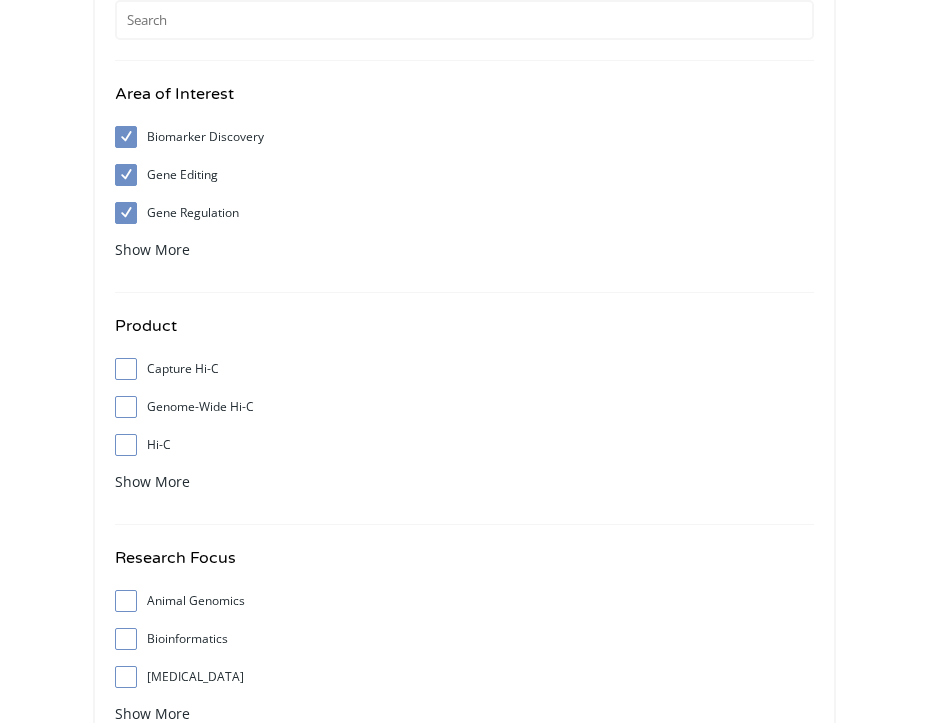 scroll, scrollTop: 160, scrollLeft: 0, axis: vertical 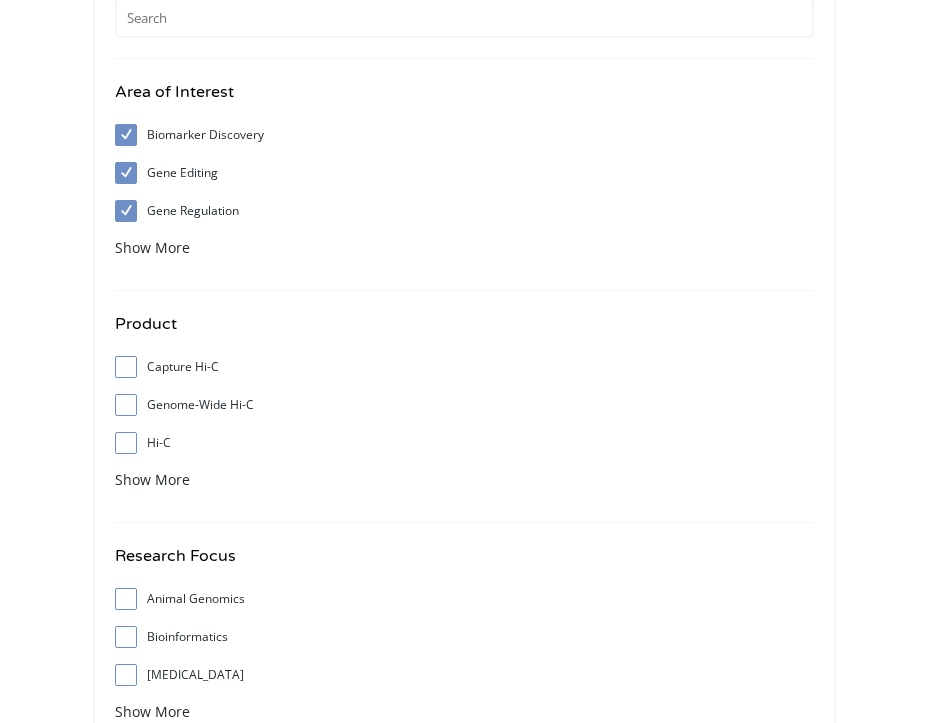 click on "Capture Hi-C" at bounding box center [125, 366] 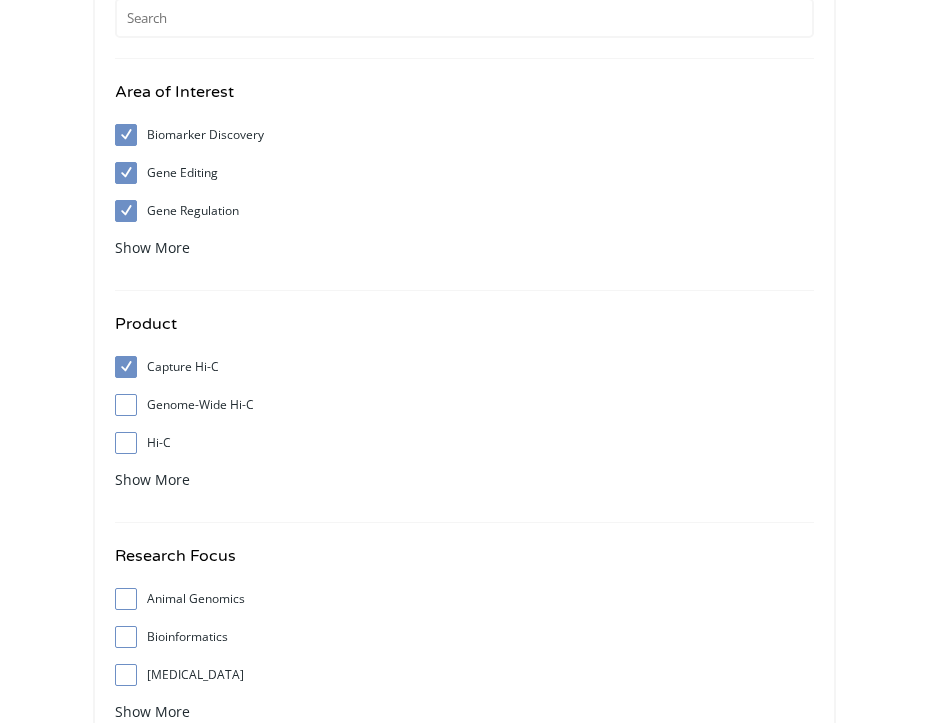 click on "Hi-C" at bounding box center (125, 442) 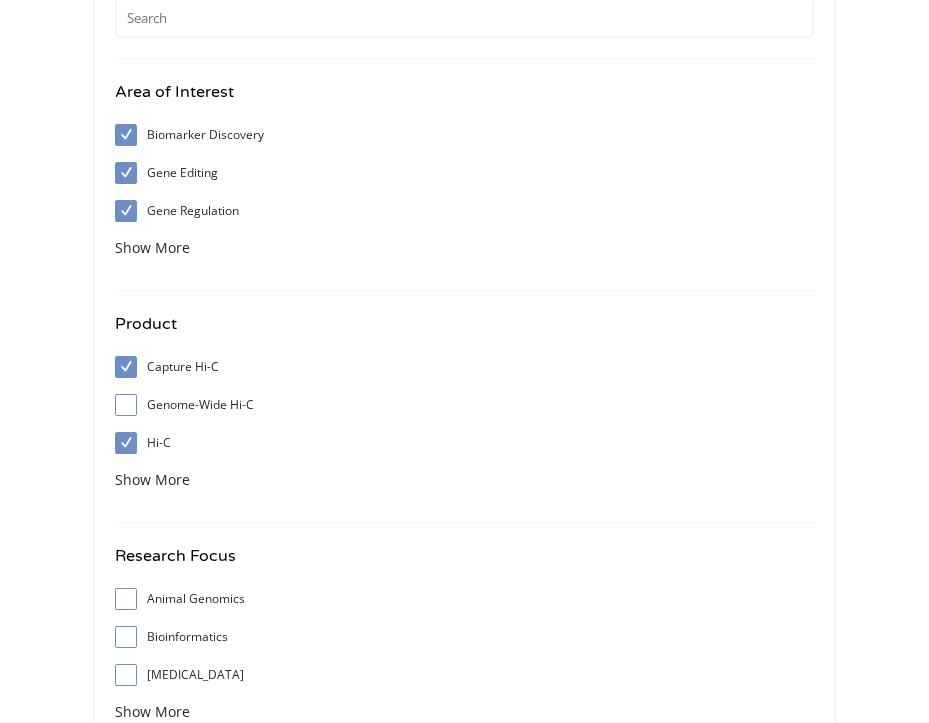 click at bounding box center [131, 405] 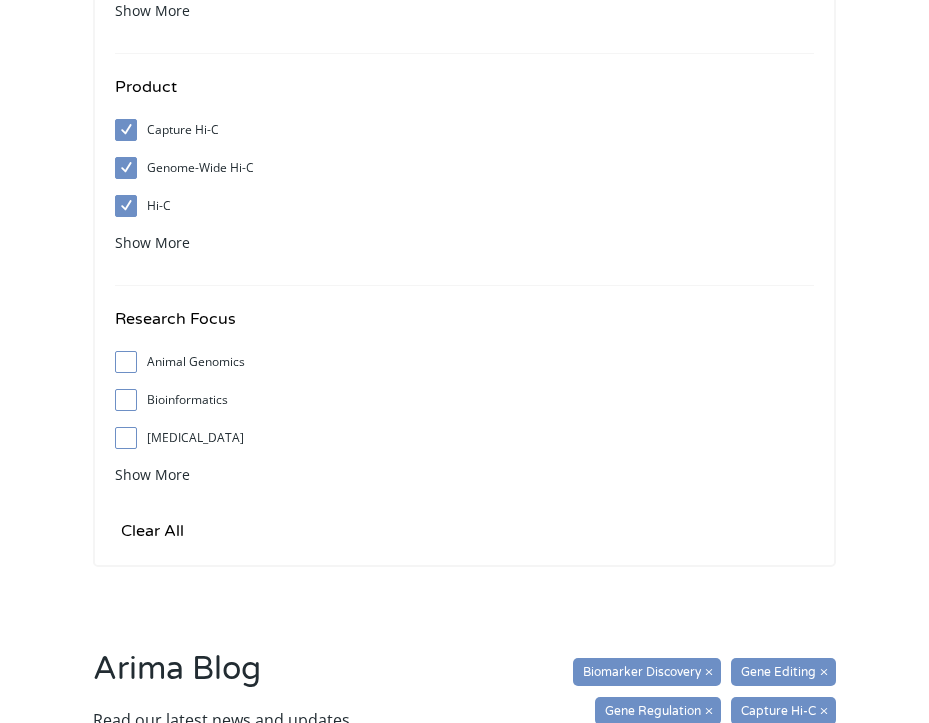 scroll, scrollTop: 400, scrollLeft: 0, axis: vertical 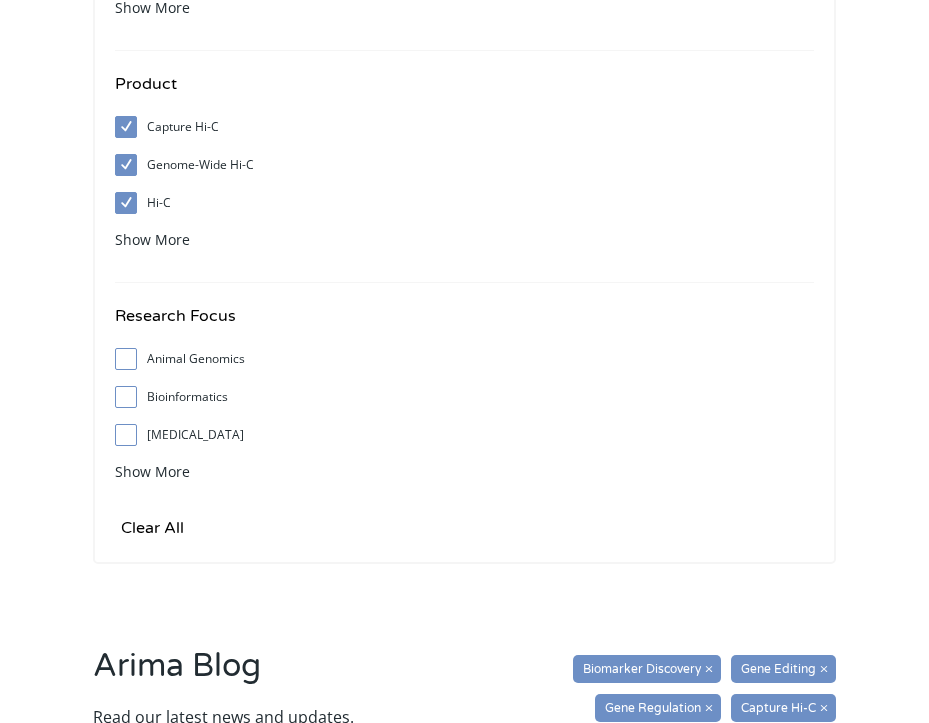 click on "Bioinformatics" at bounding box center (125, 396) 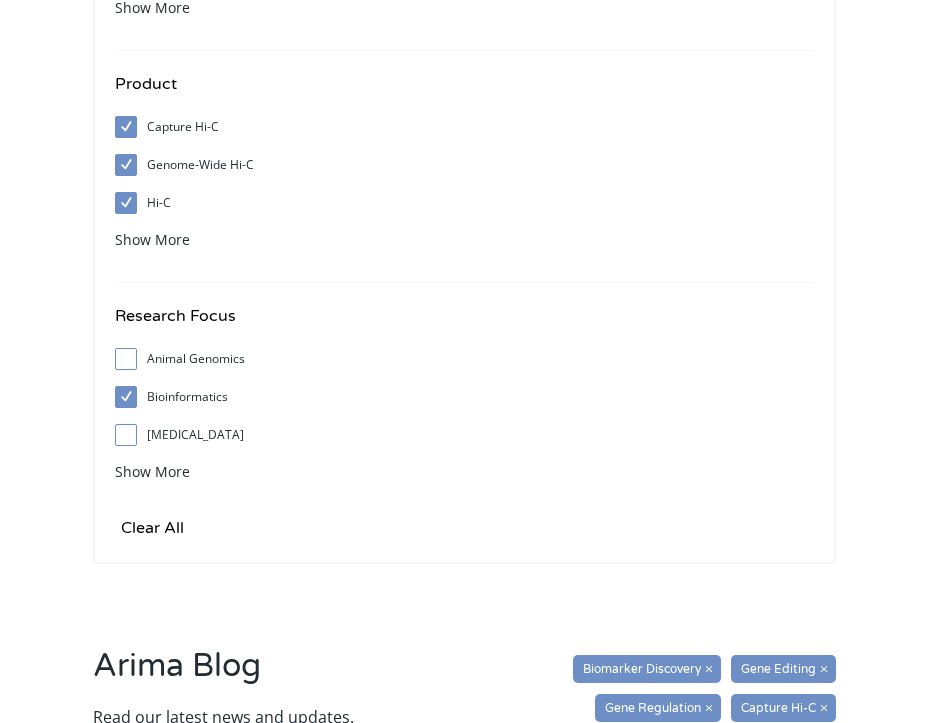 click on "Cancer" at bounding box center (125, 434) 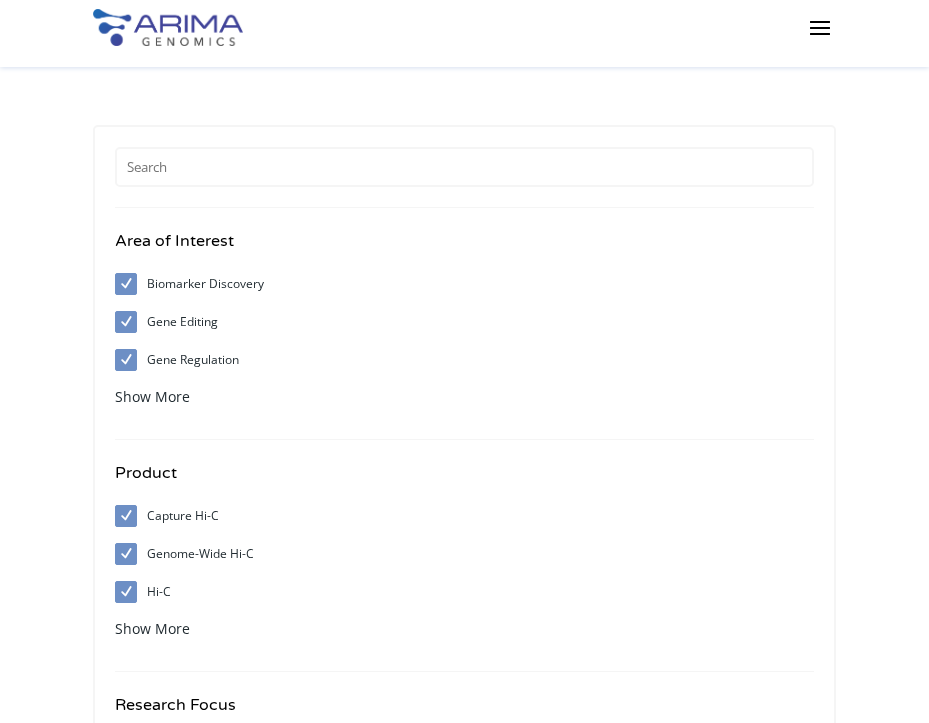 scroll, scrollTop: 0, scrollLeft: 0, axis: both 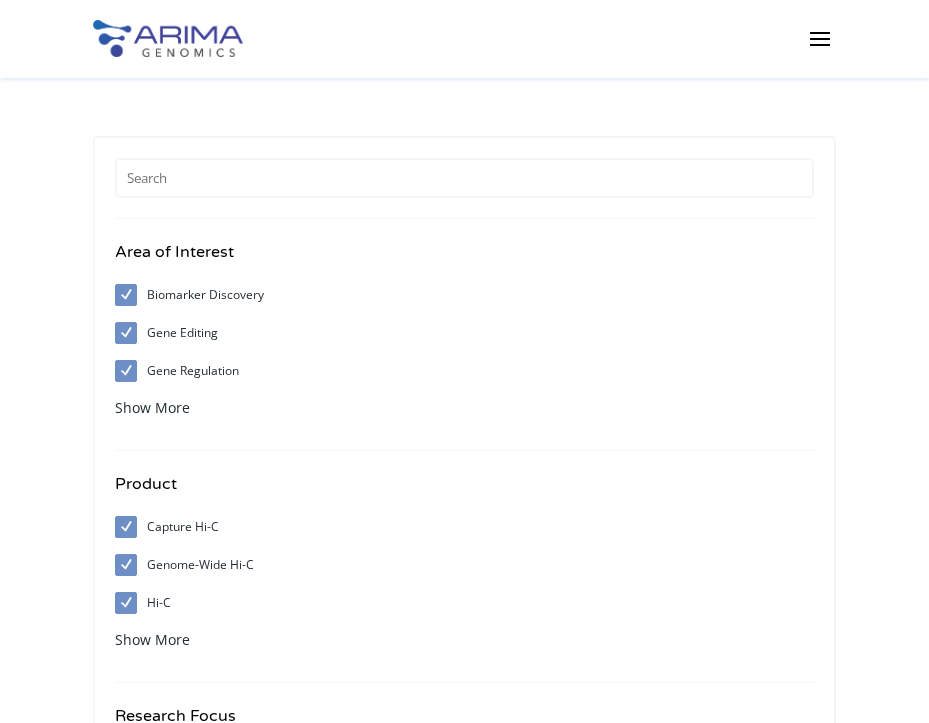 click at bounding box center [820, 38] 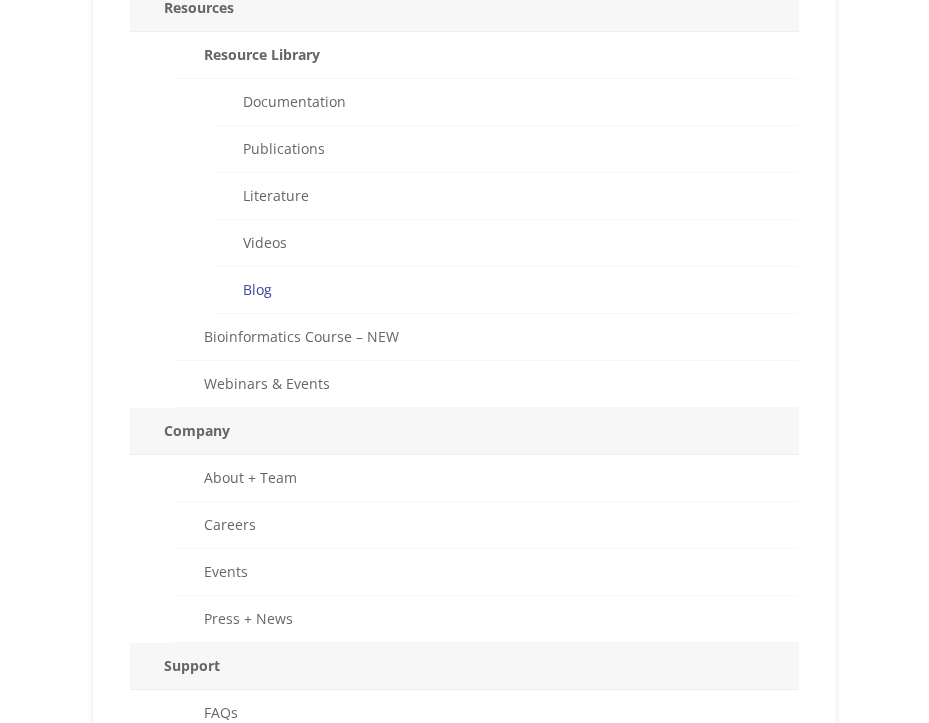 scroll, scrollTop: 1120, scrollLeft: 0, axis: vertical 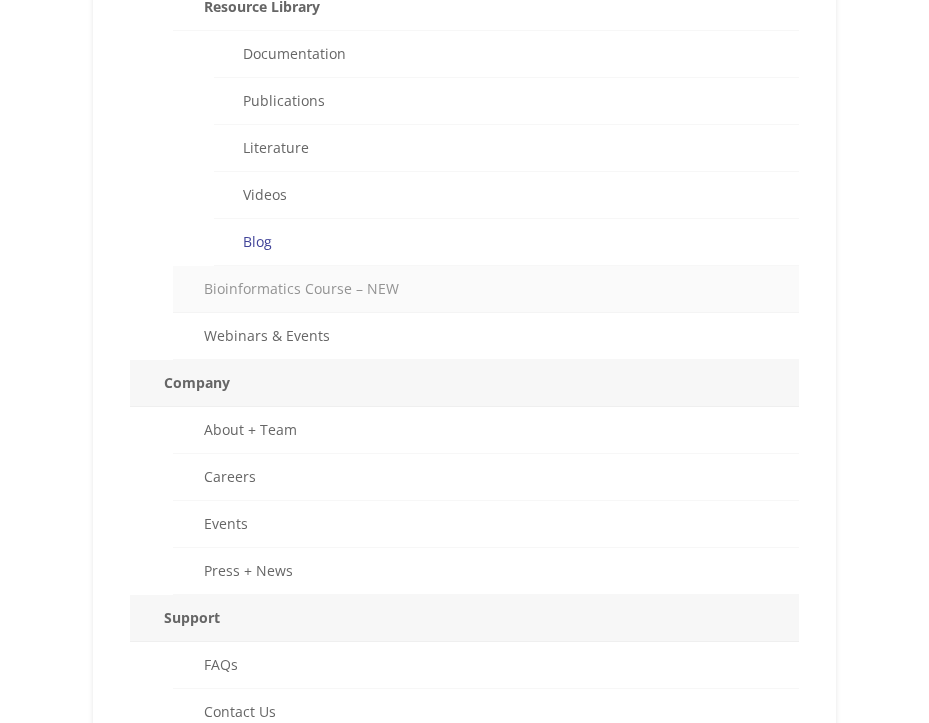 click on "Bioinformatics Course – NEW" at bounding box center (486, 289) 